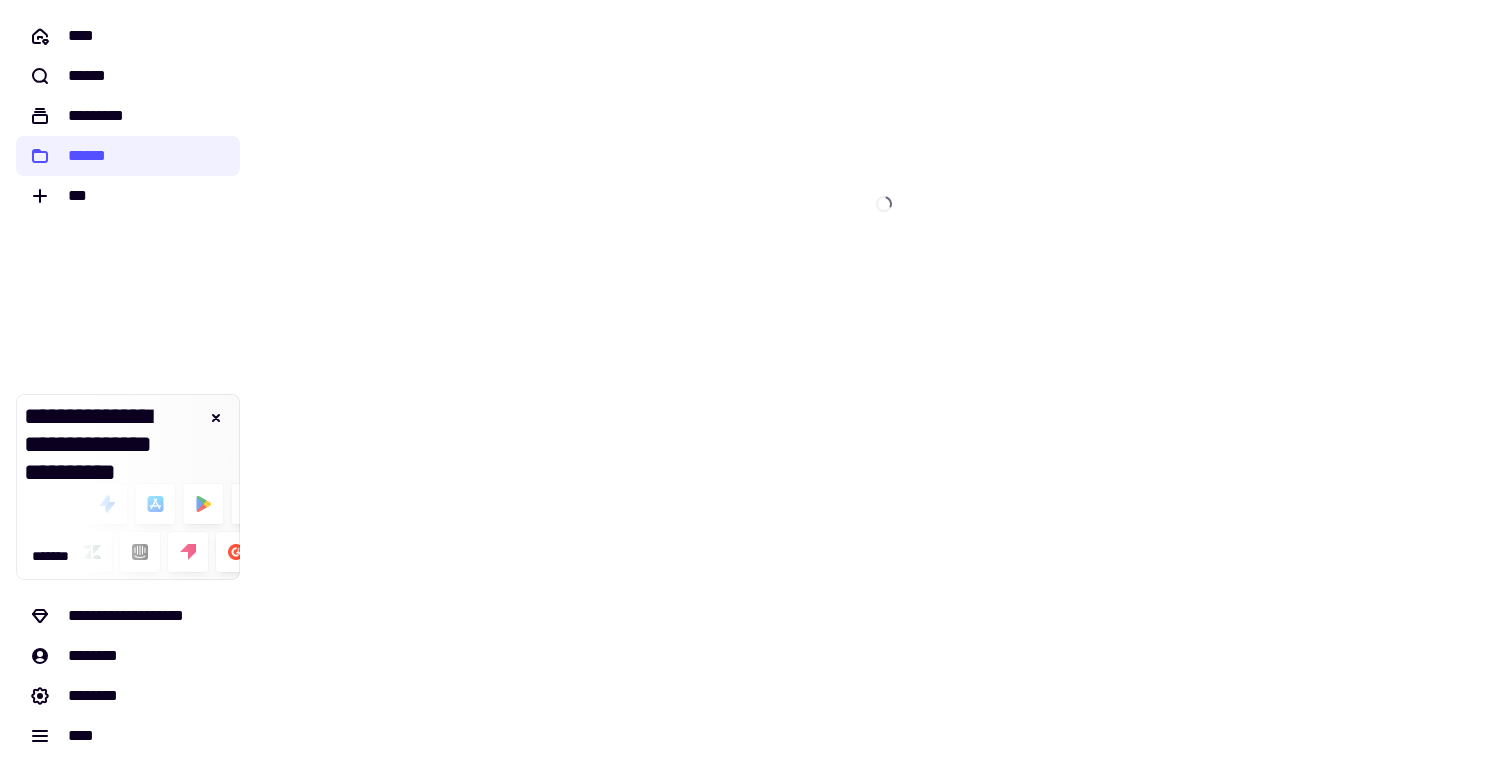 scroll, scrollTop: 0, scrollLeft: 0, axis: both 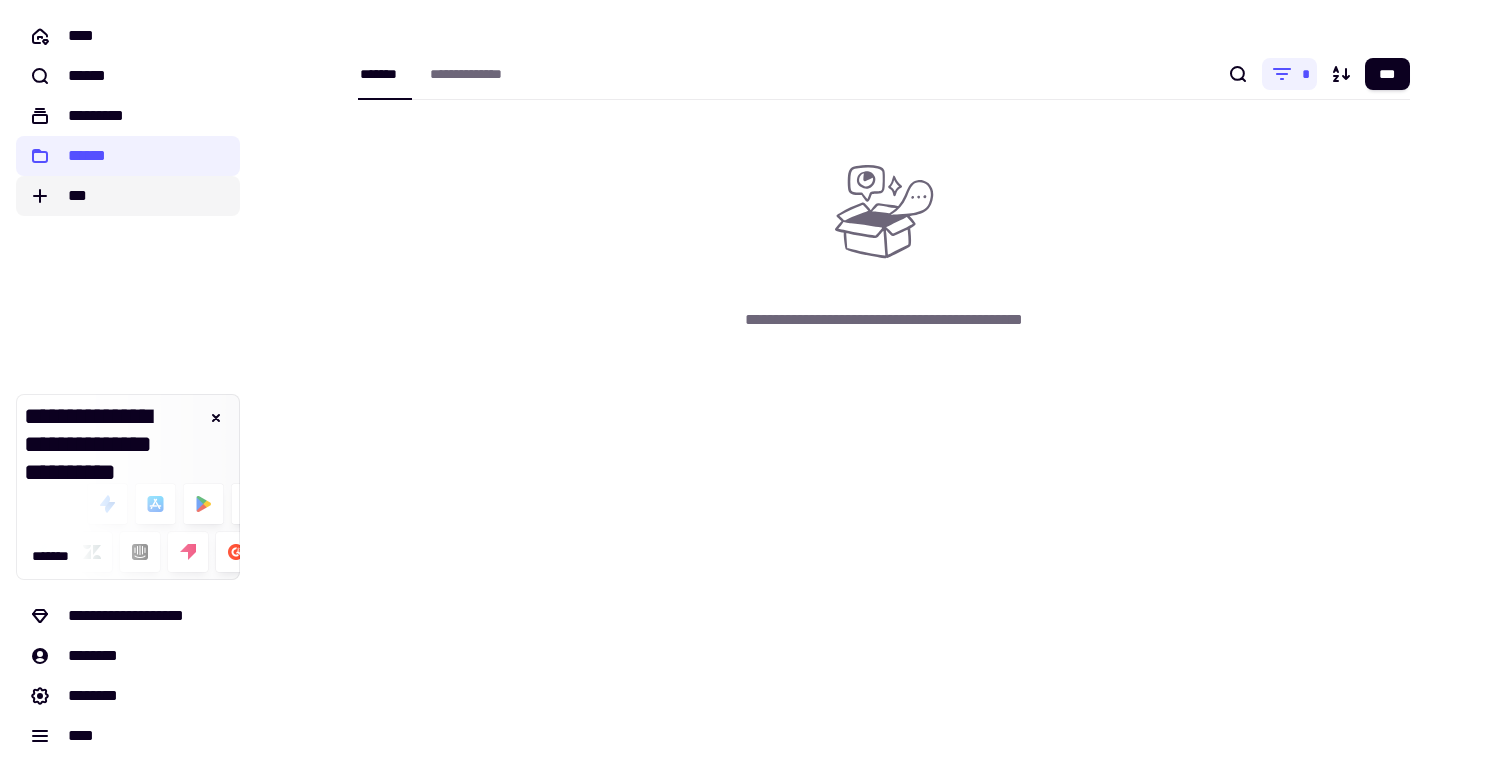 click on "***" 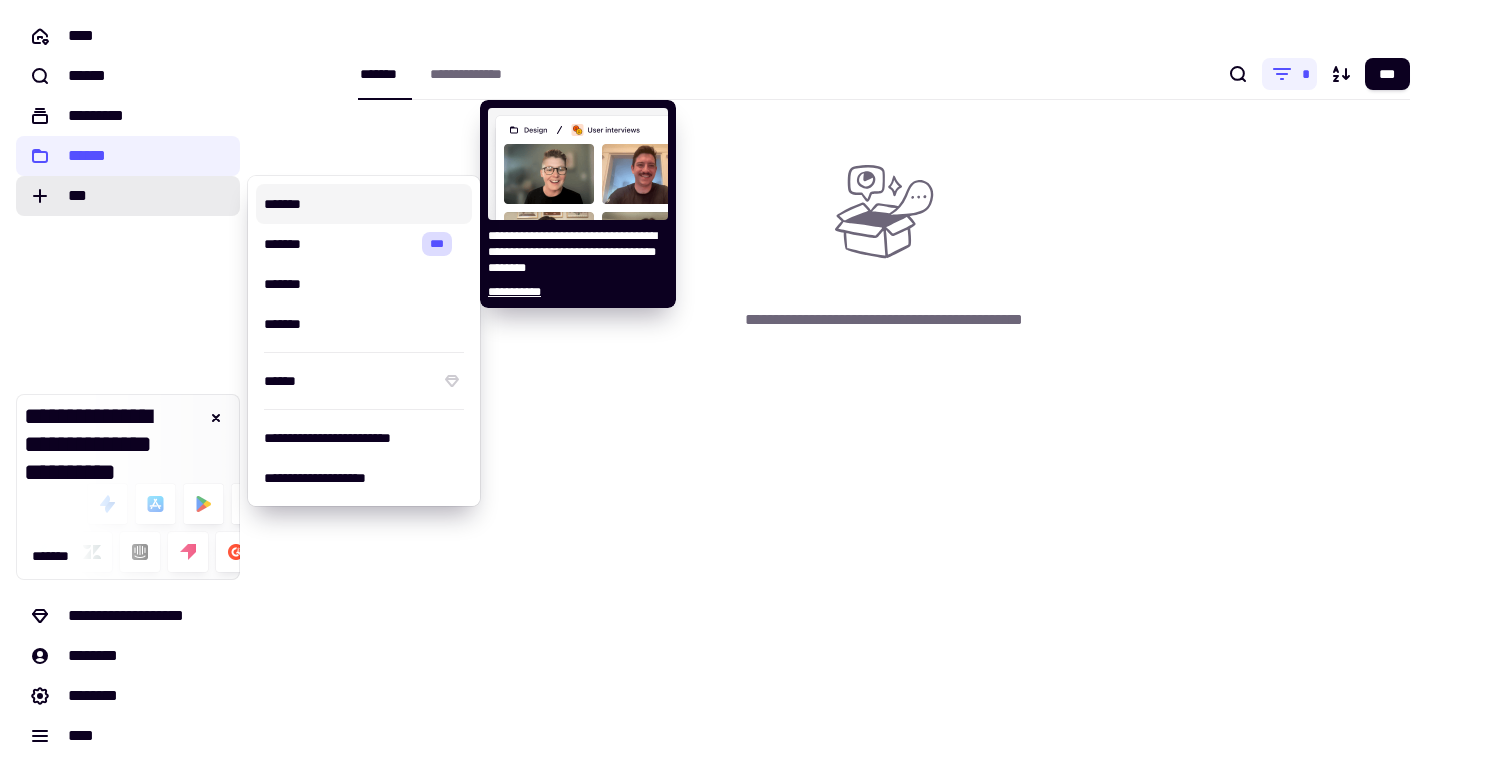 click on "*******" at bounding box center (364, 204) 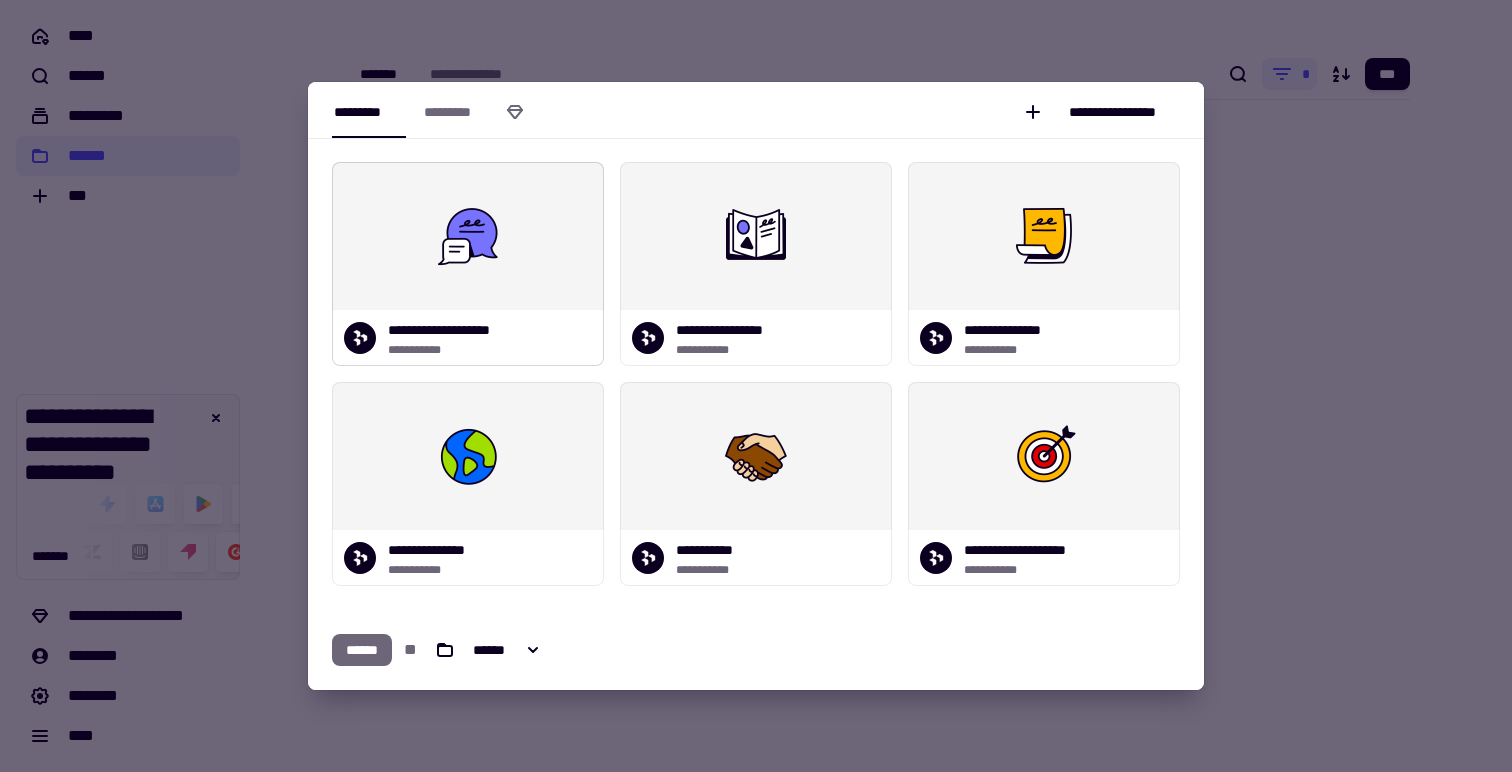 click at bounding box center (468, 236) 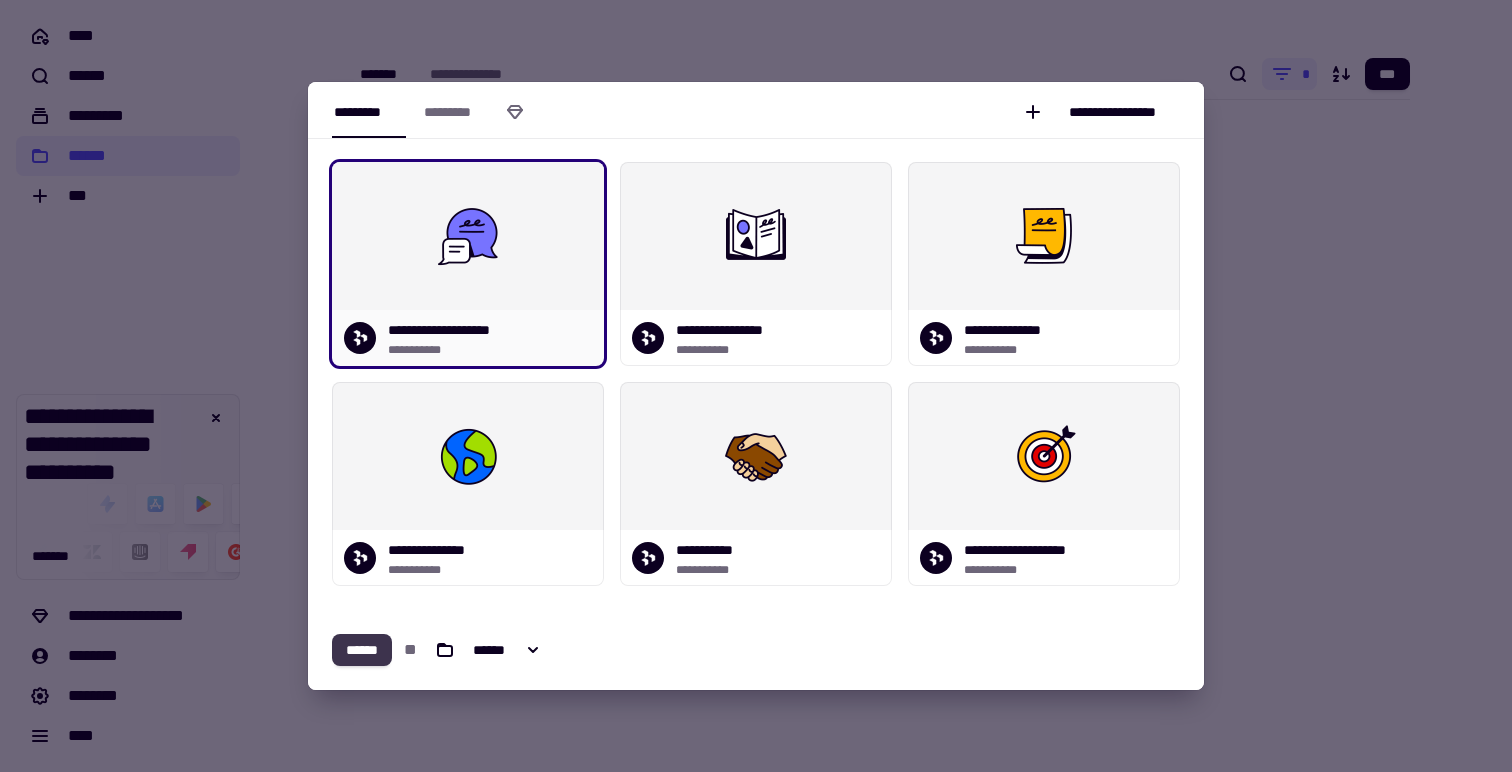click on "******" 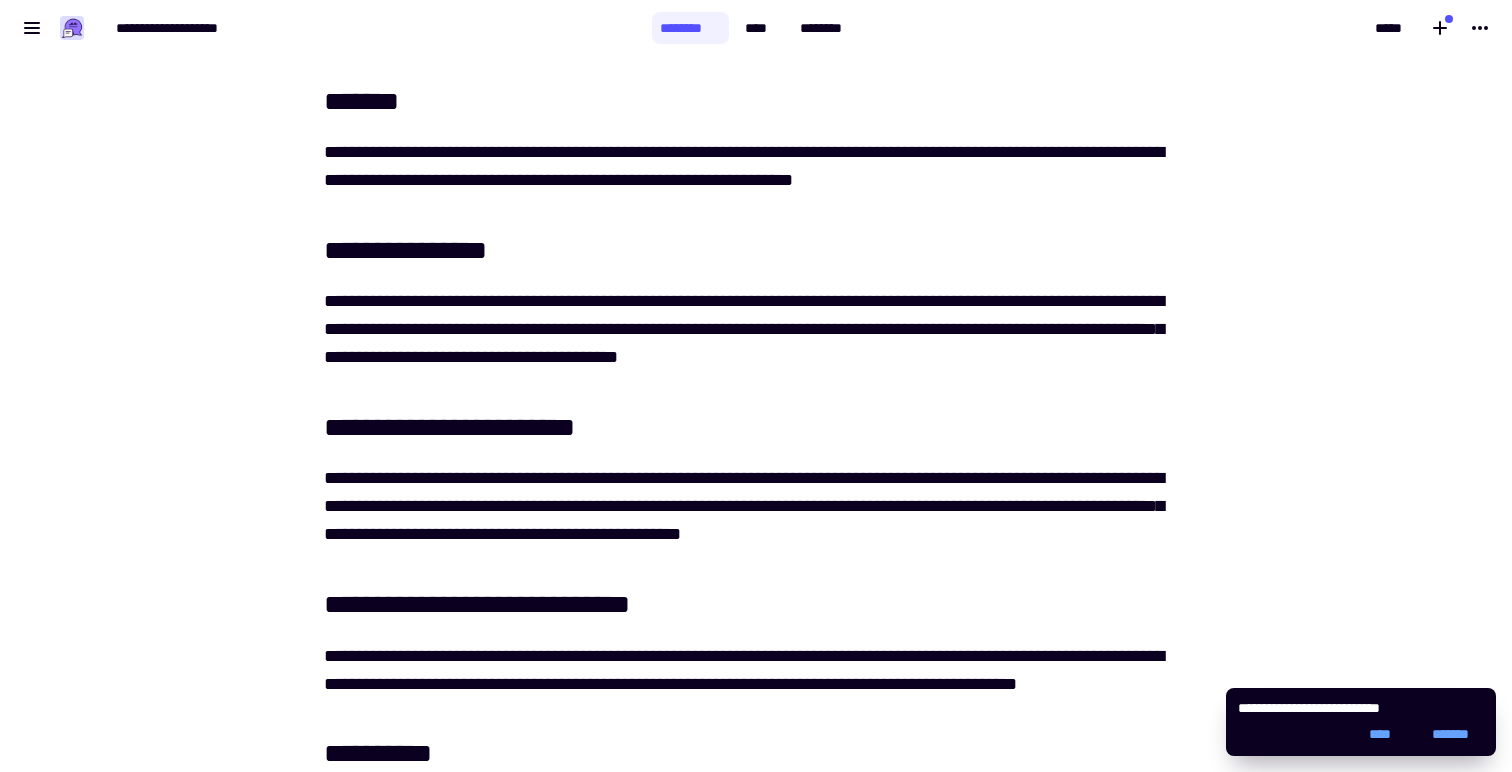 scroll, scrollTop: 403, scrollLeft: 0, axis: vertical 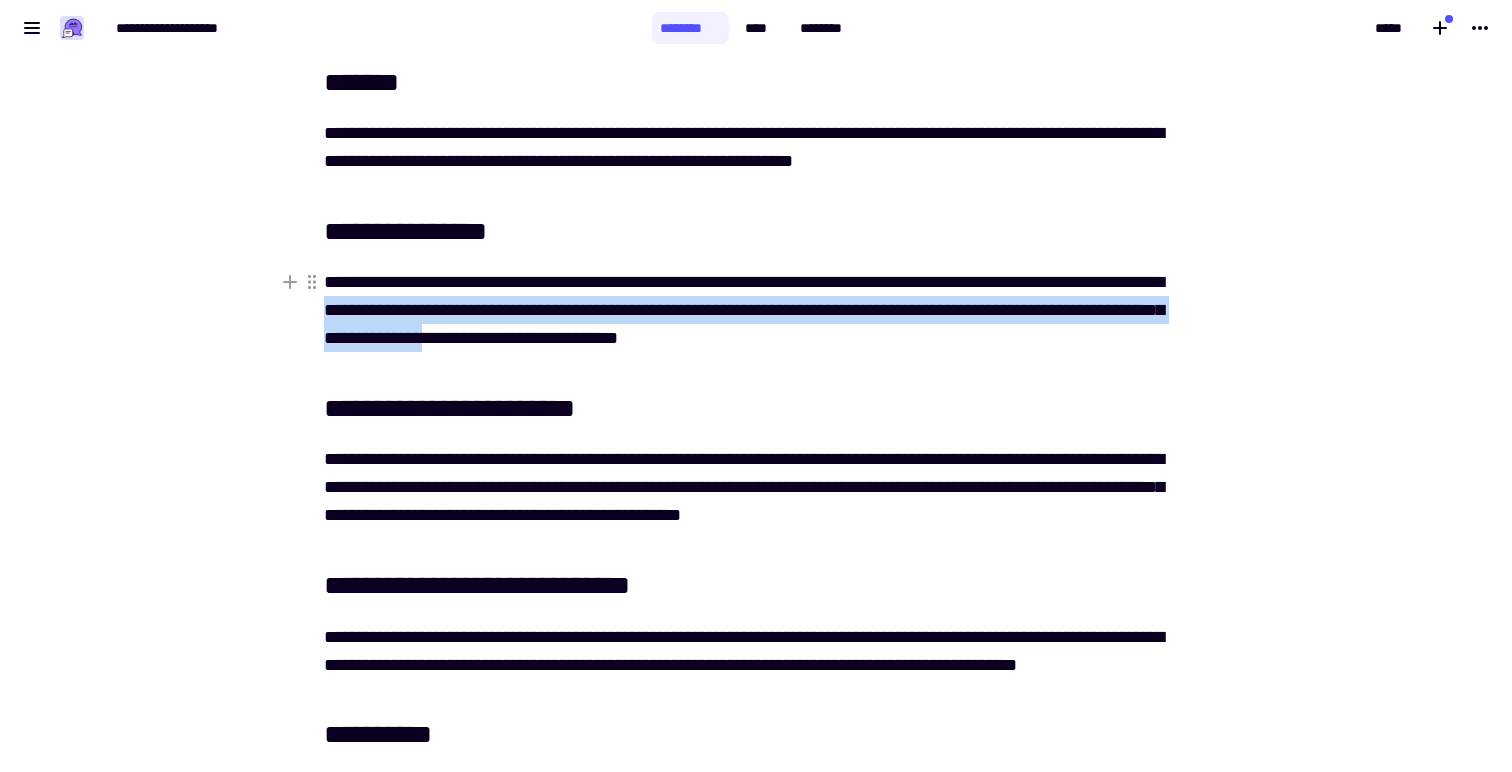 drag, startPoint x: 461, startPoint y: 319, endPoint x: 715, endPoint y: 349, distance: 255.76552 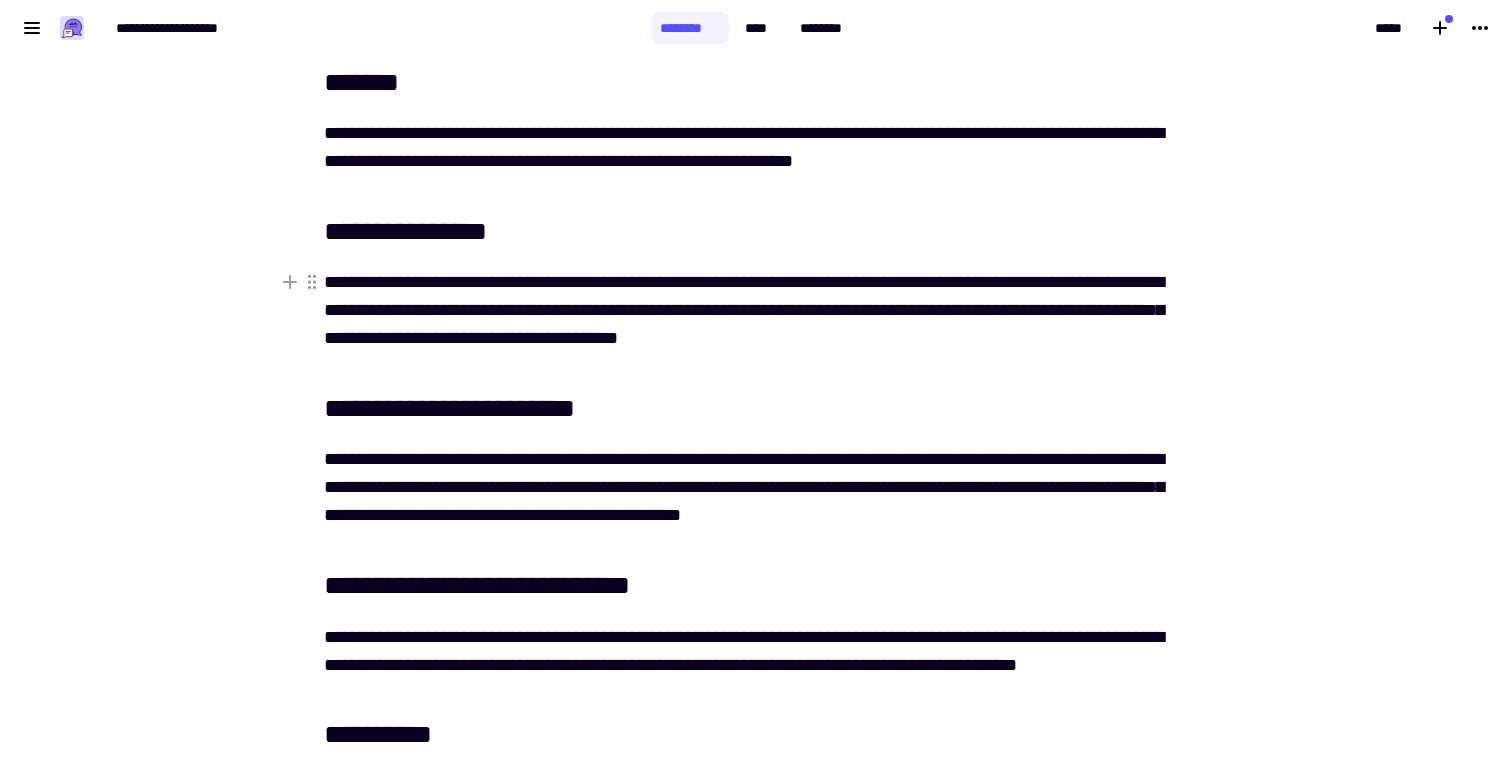 click on "**********" at bounding box center (756, 310) 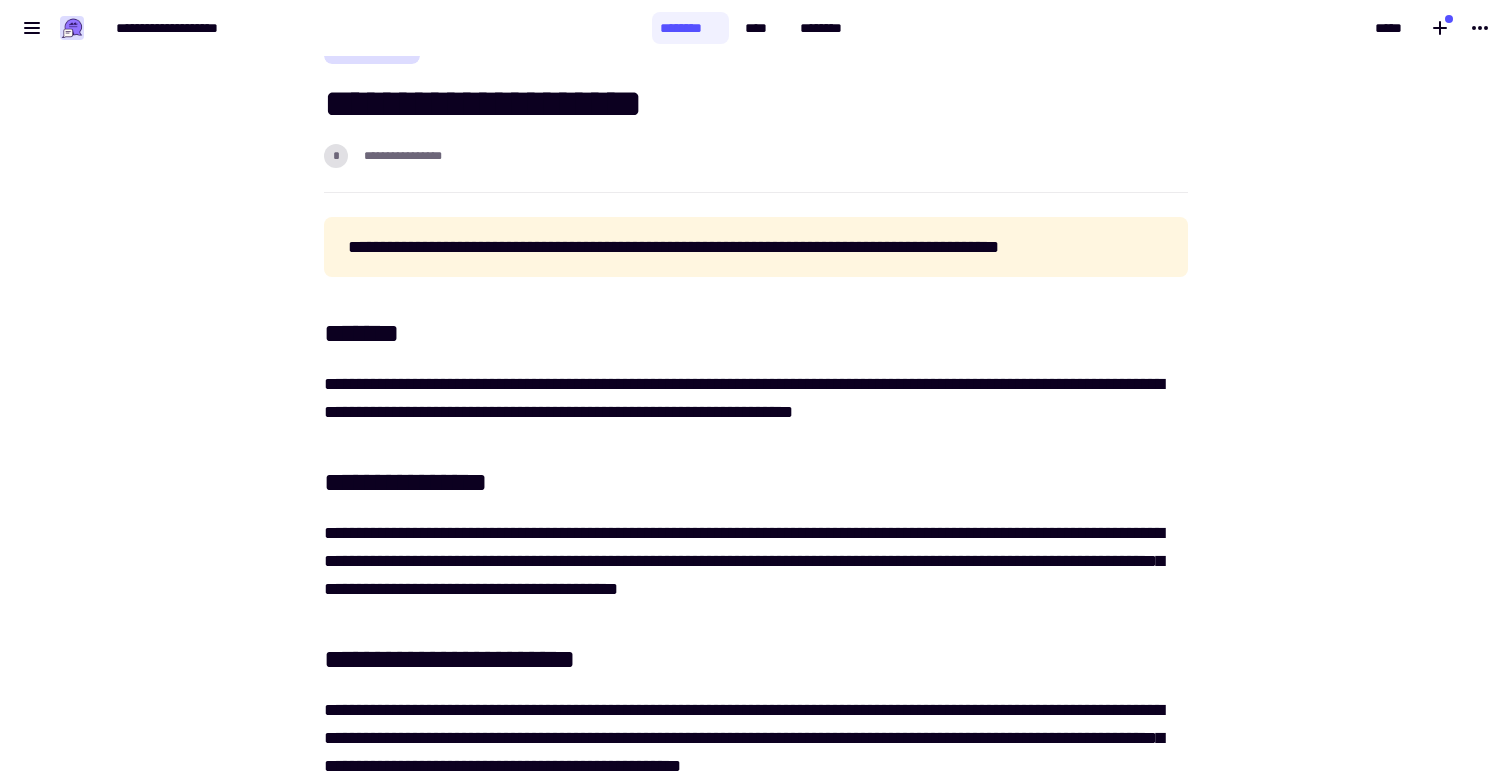 scroll, scrollTop: 0, scrollLeft: 0, axis: both 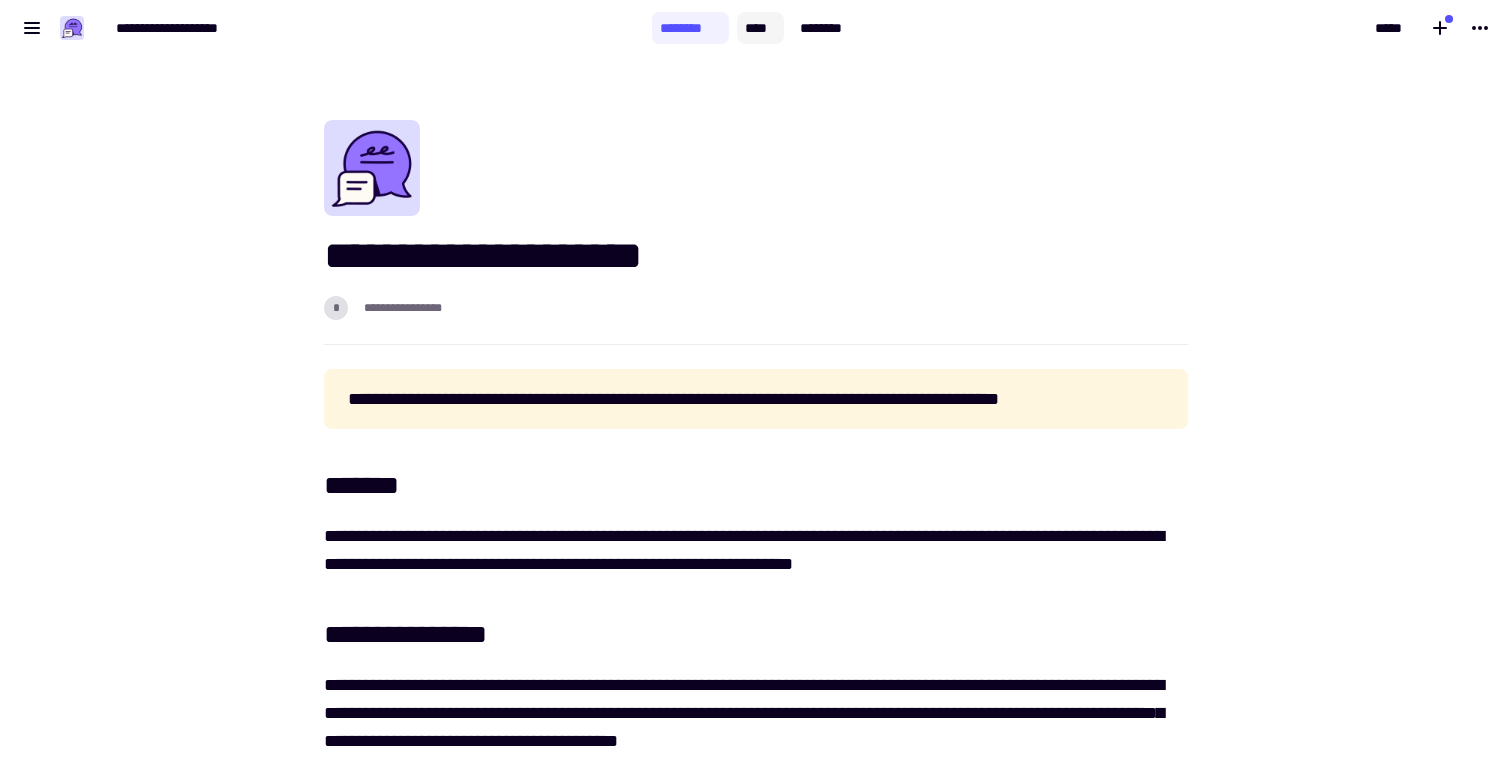 click on "****" 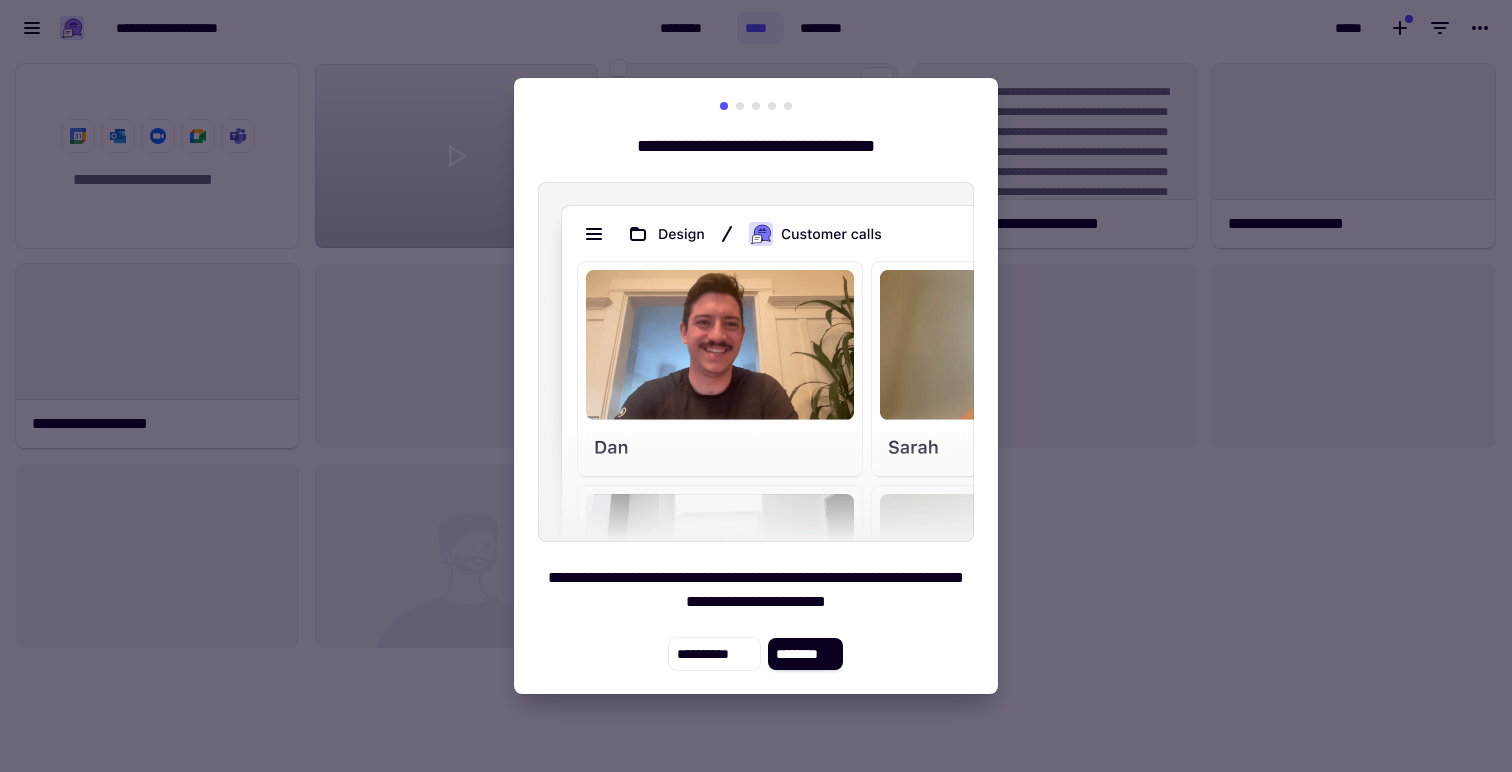 scroll, scrollTop: 1, scrollLeft: 1, axis: both 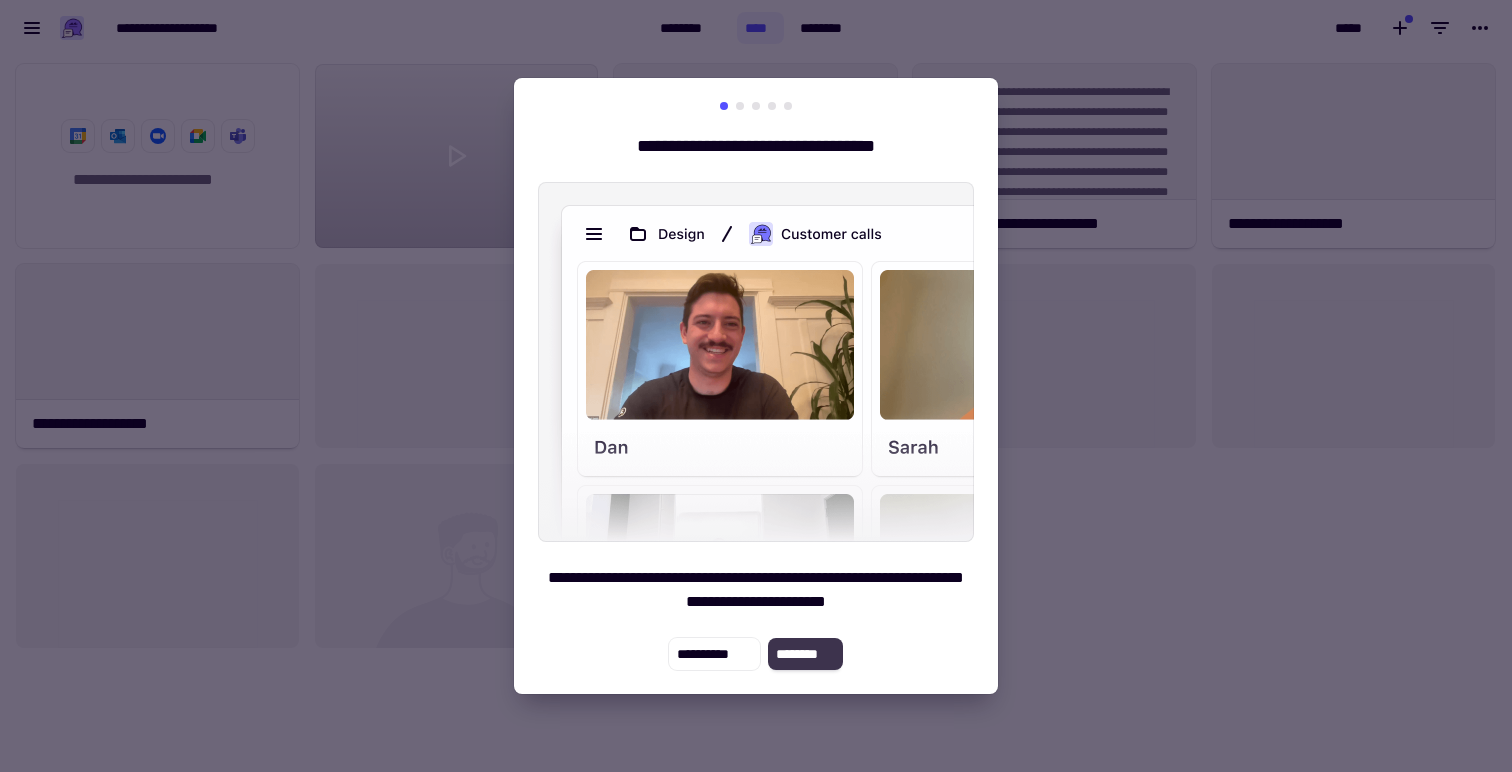 click on "********" 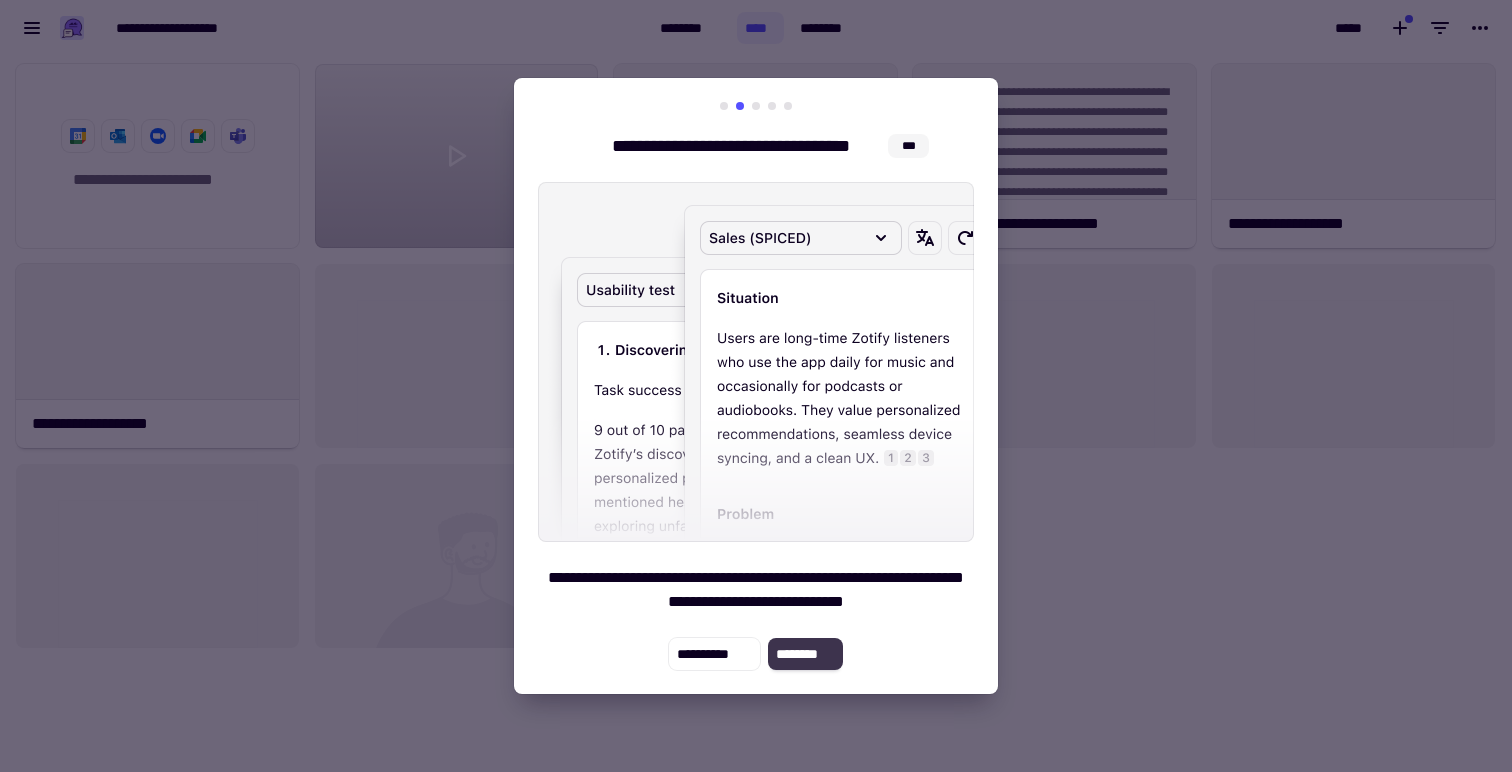 click on "********" 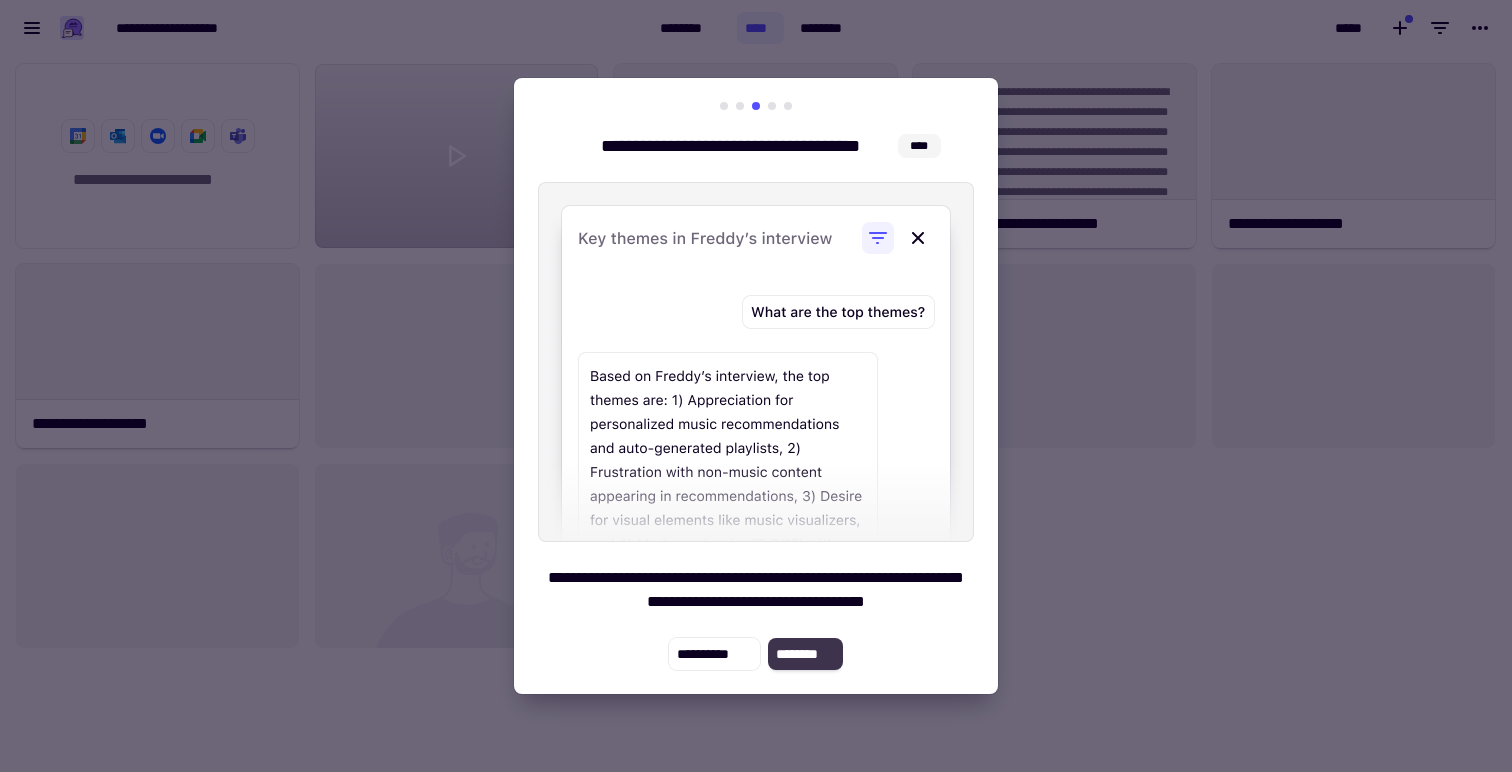 click on "********" 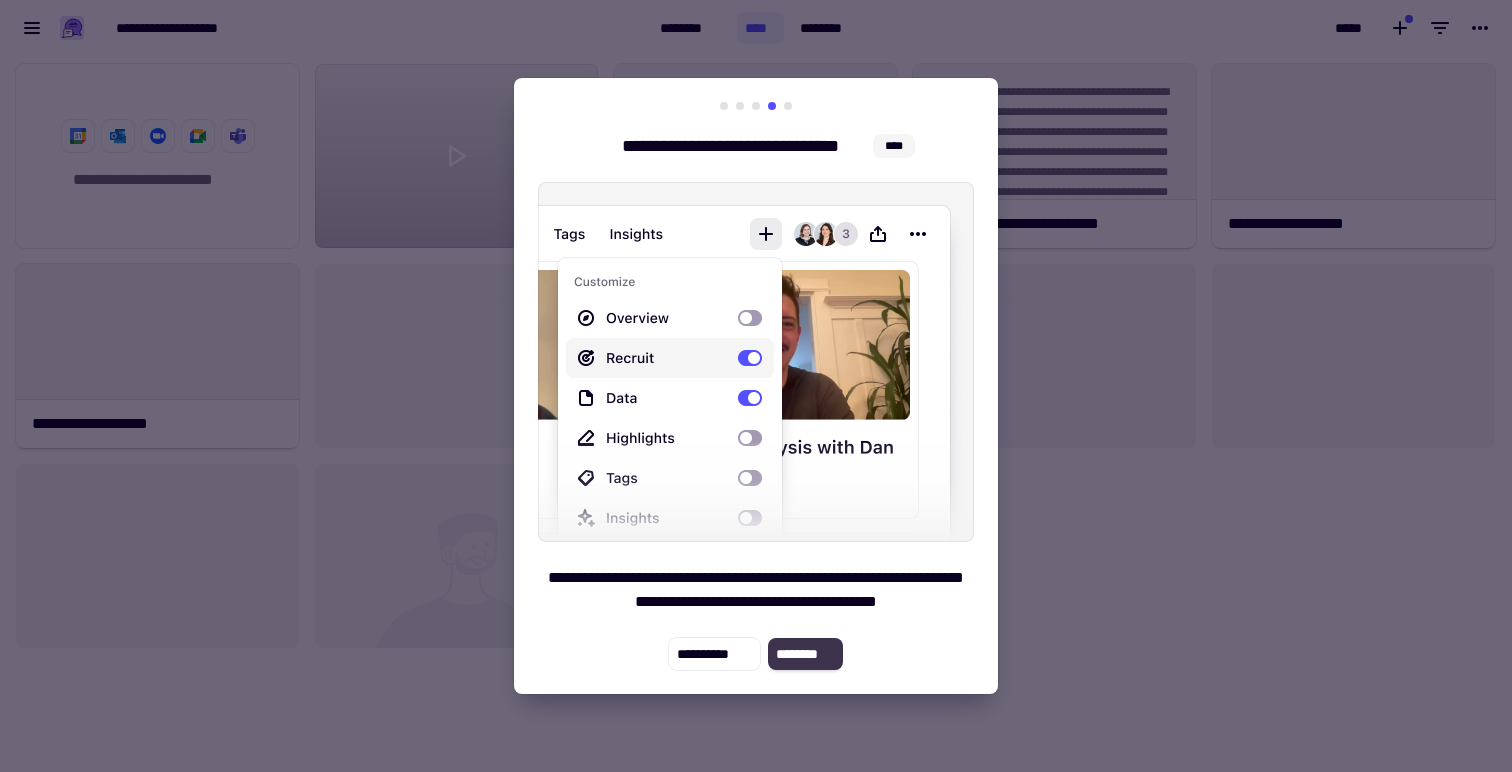 click on "********" 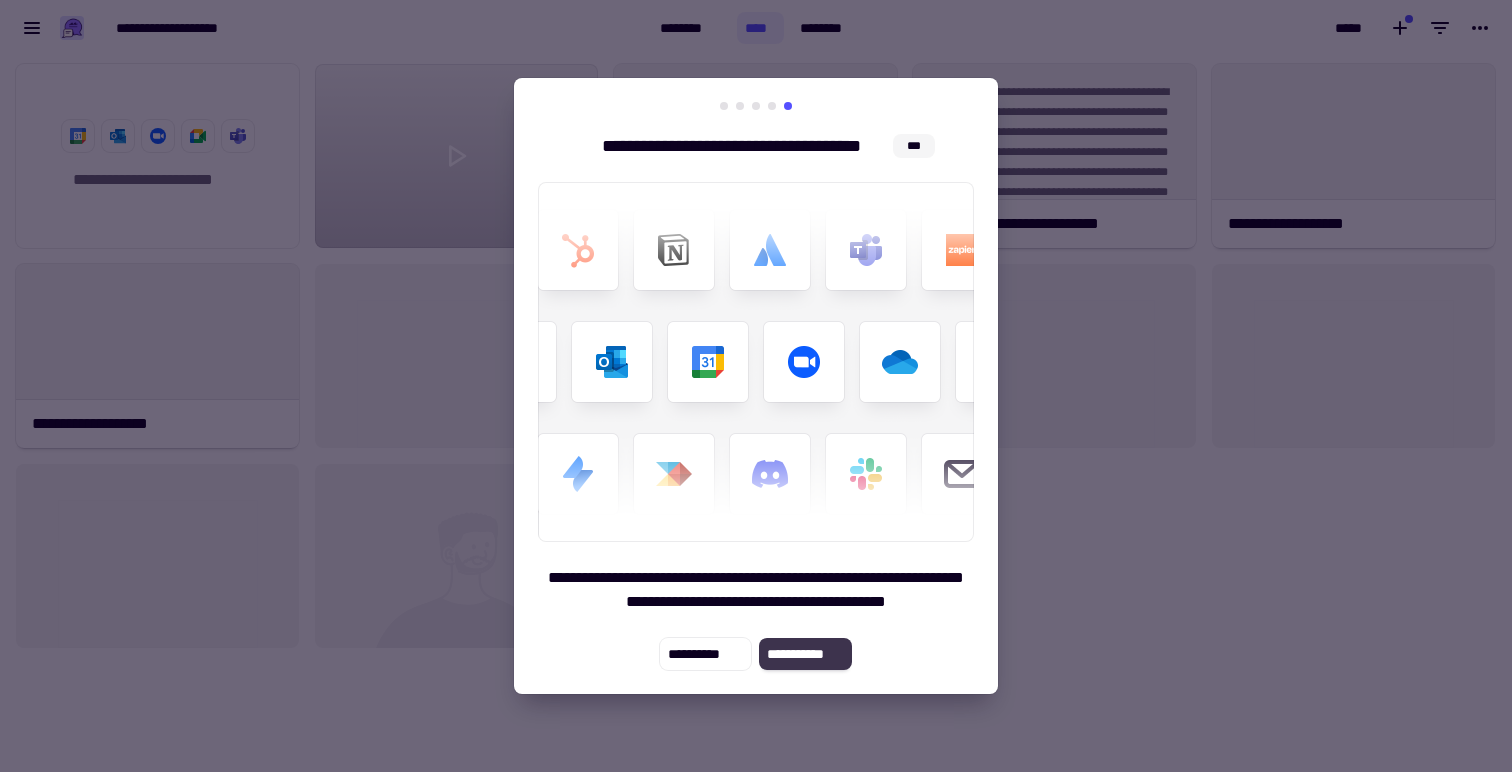 click on "**********" 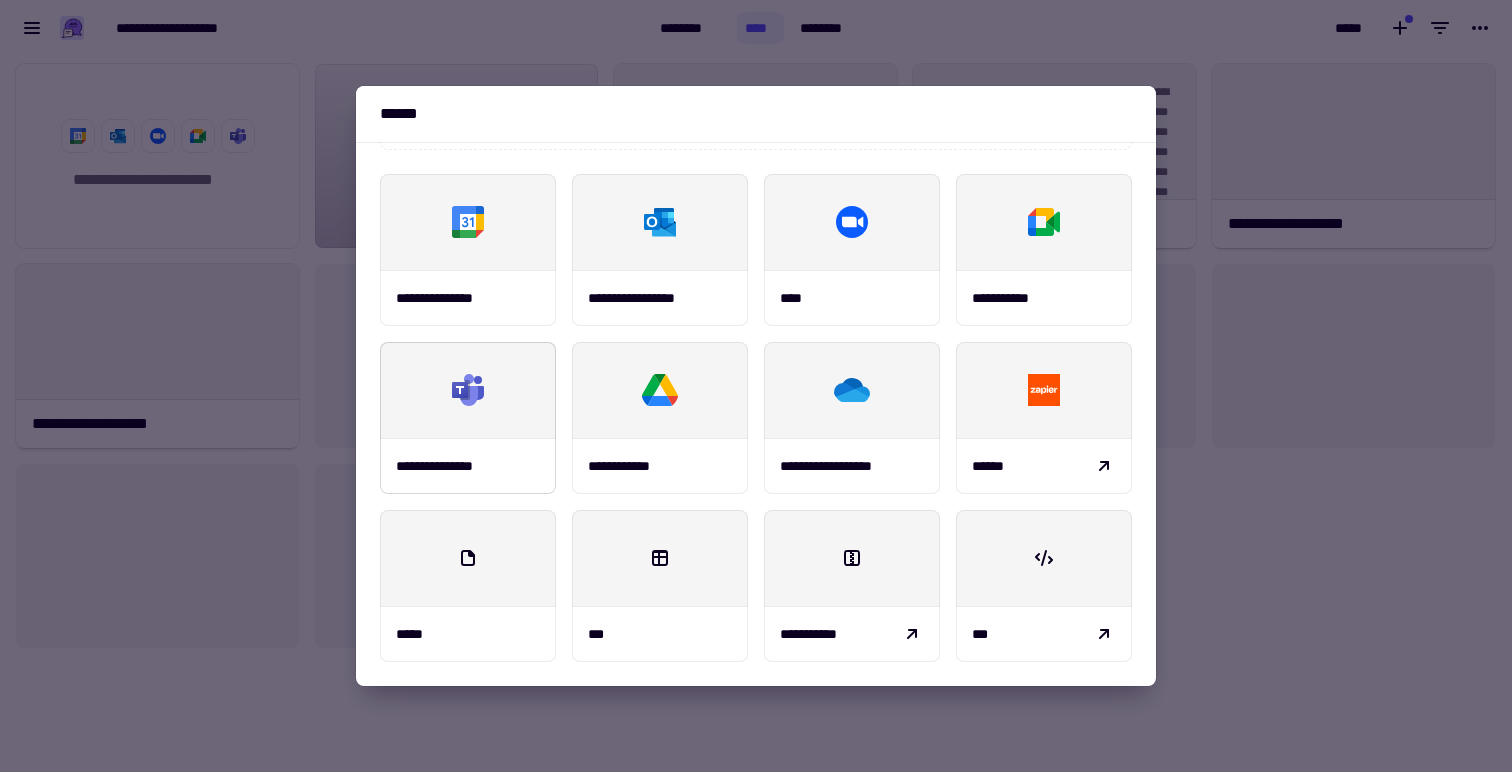 scroll, scrollTop: 0, scrollLeft: 0, axis: both 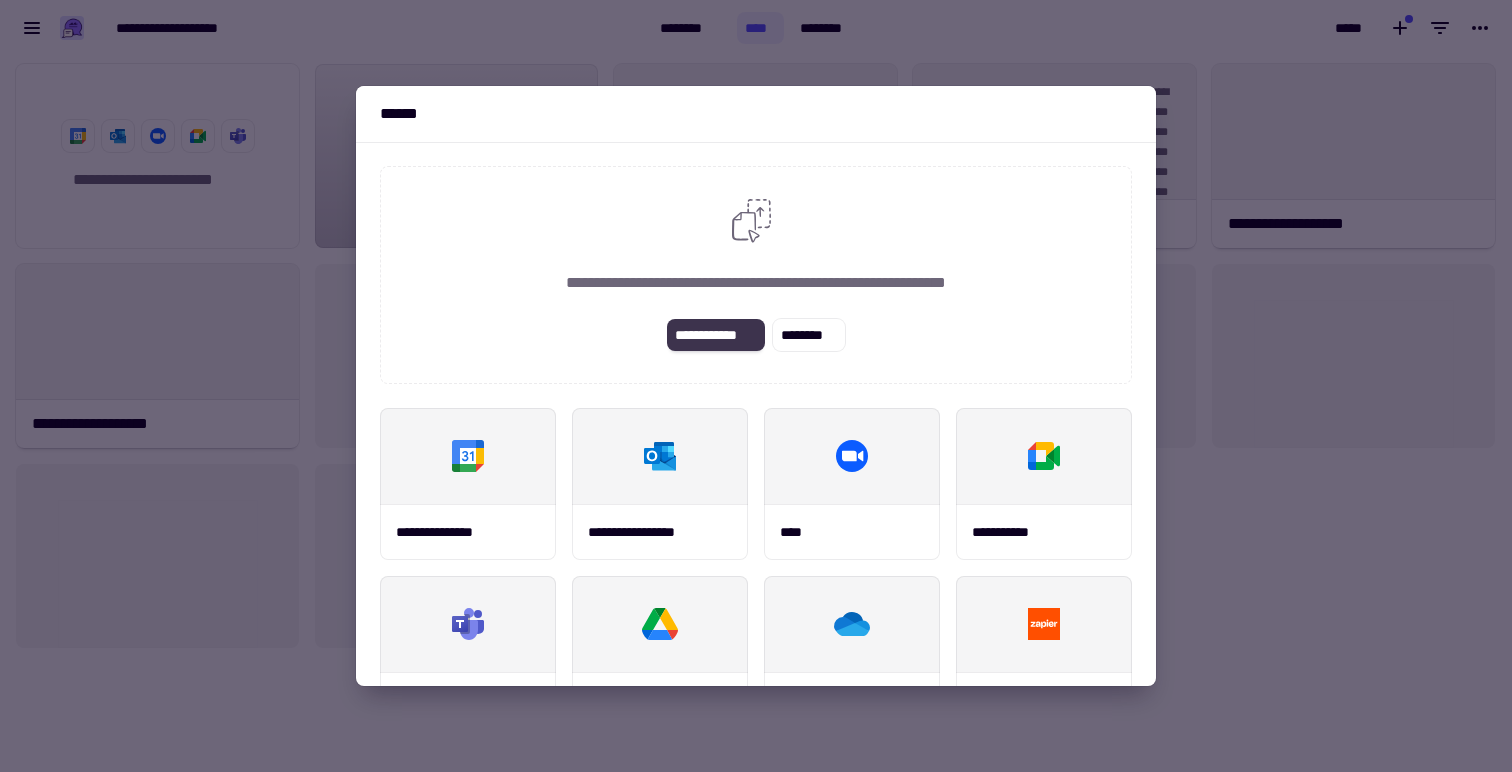 click on "**********" 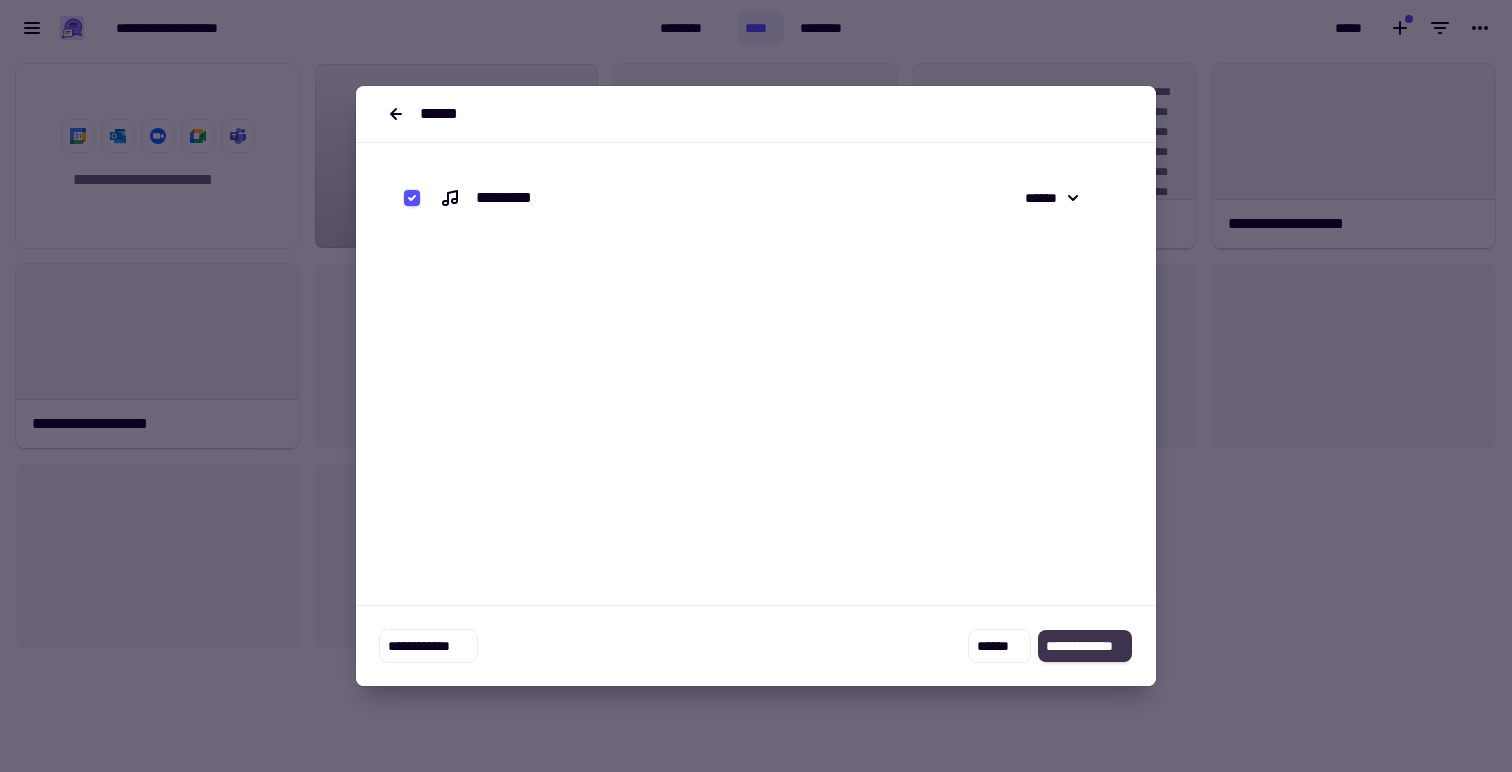 click on "**********" 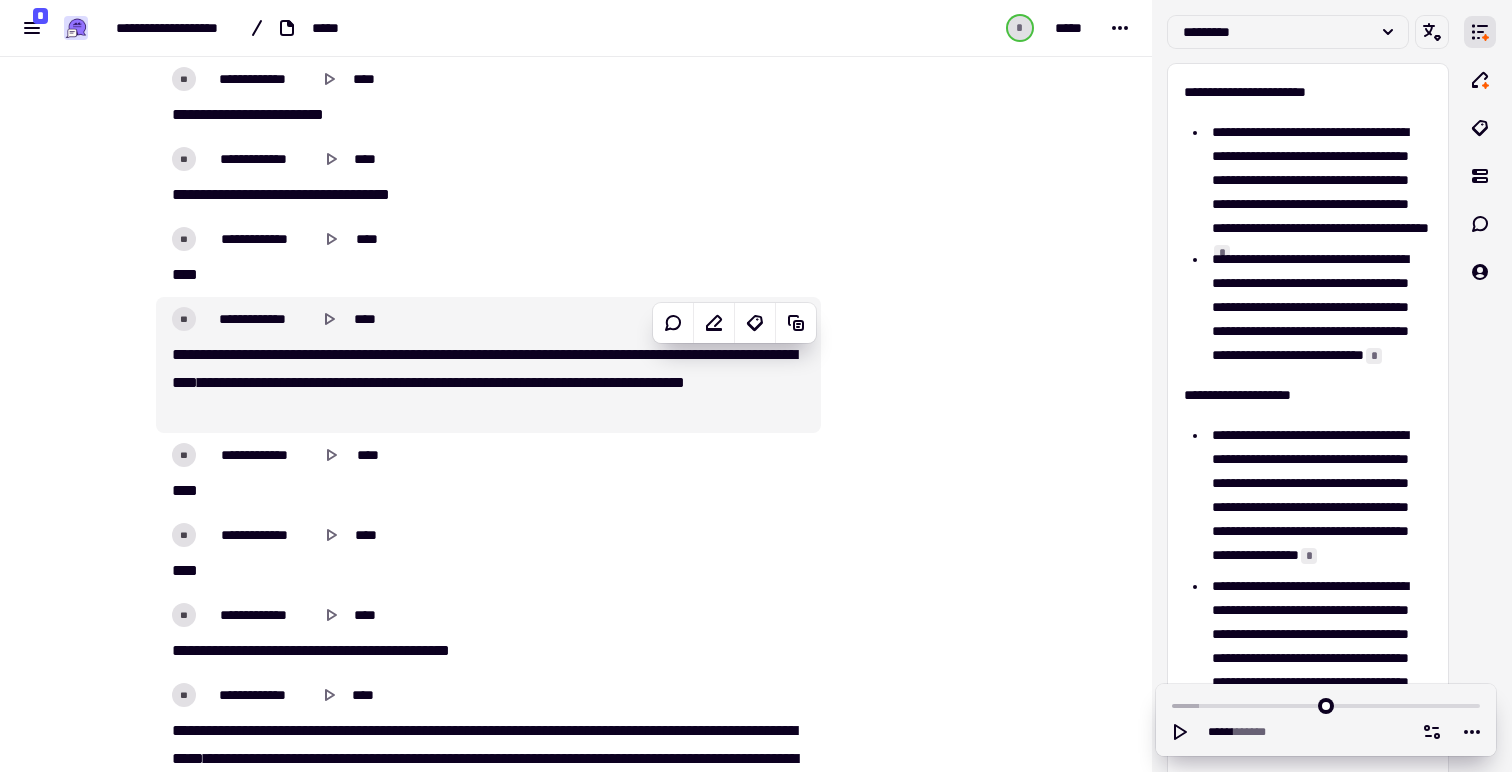 scroll, scrollTop: 0, scrollLeft: 0, axis: both 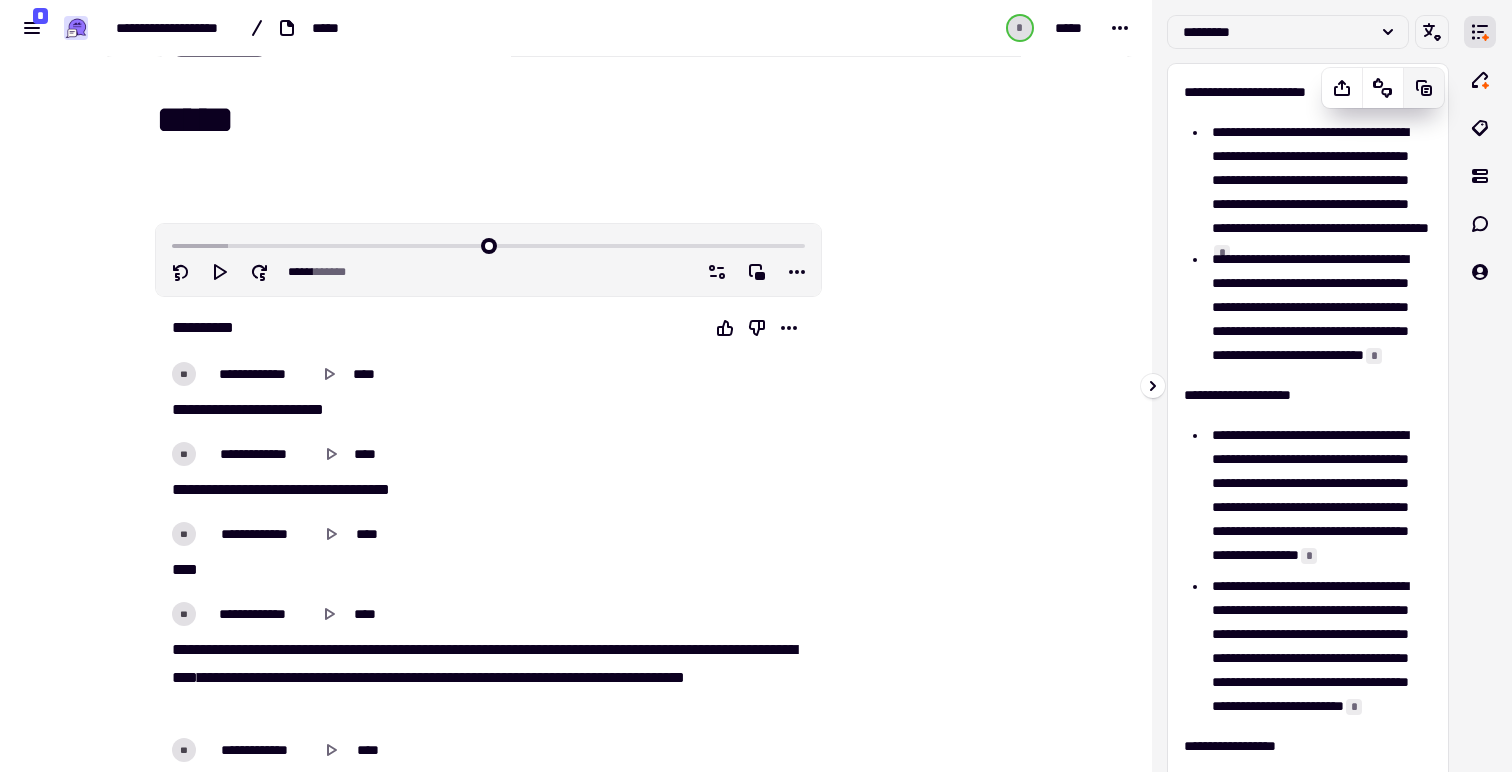 click 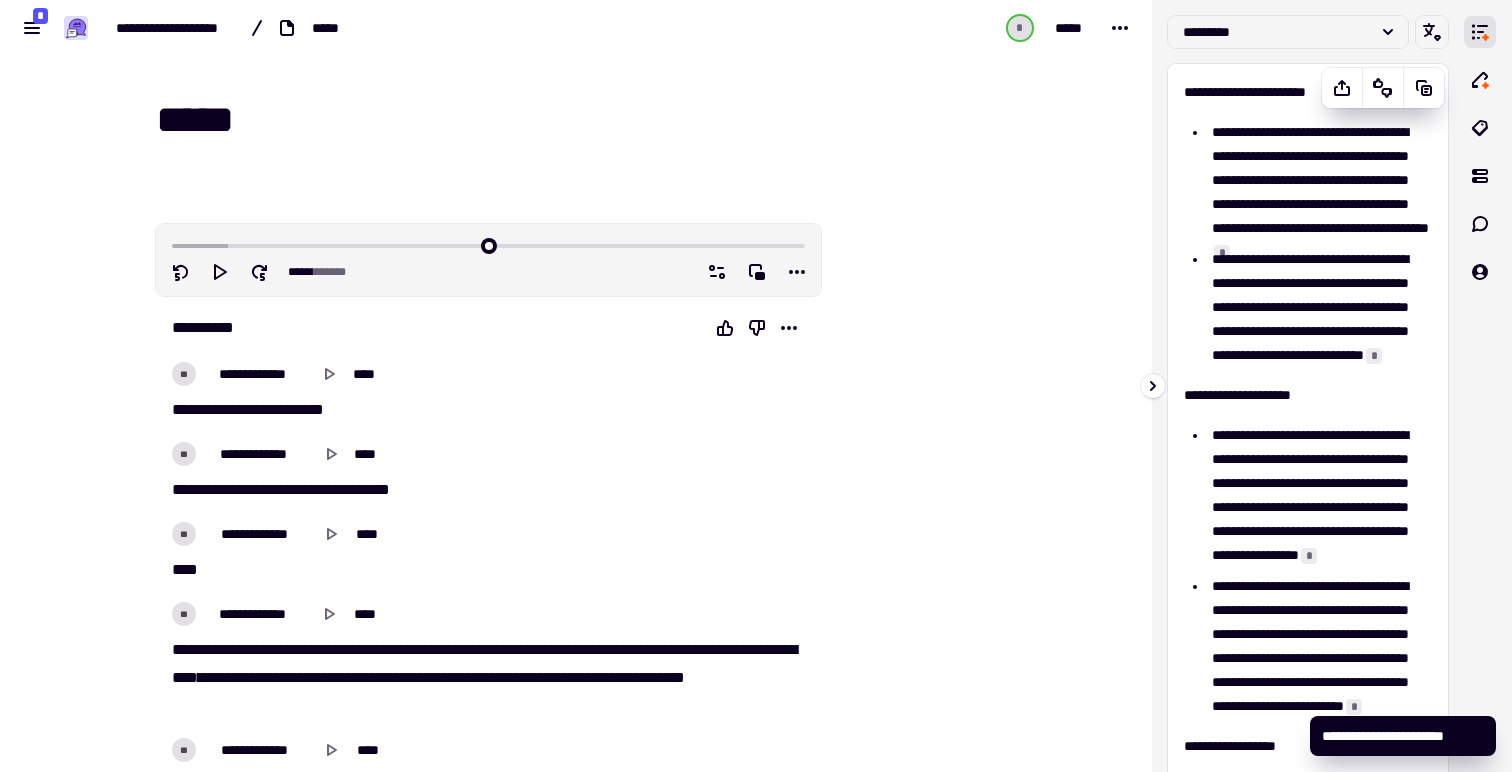 click on "**********" at bounding box center (1319, 307) 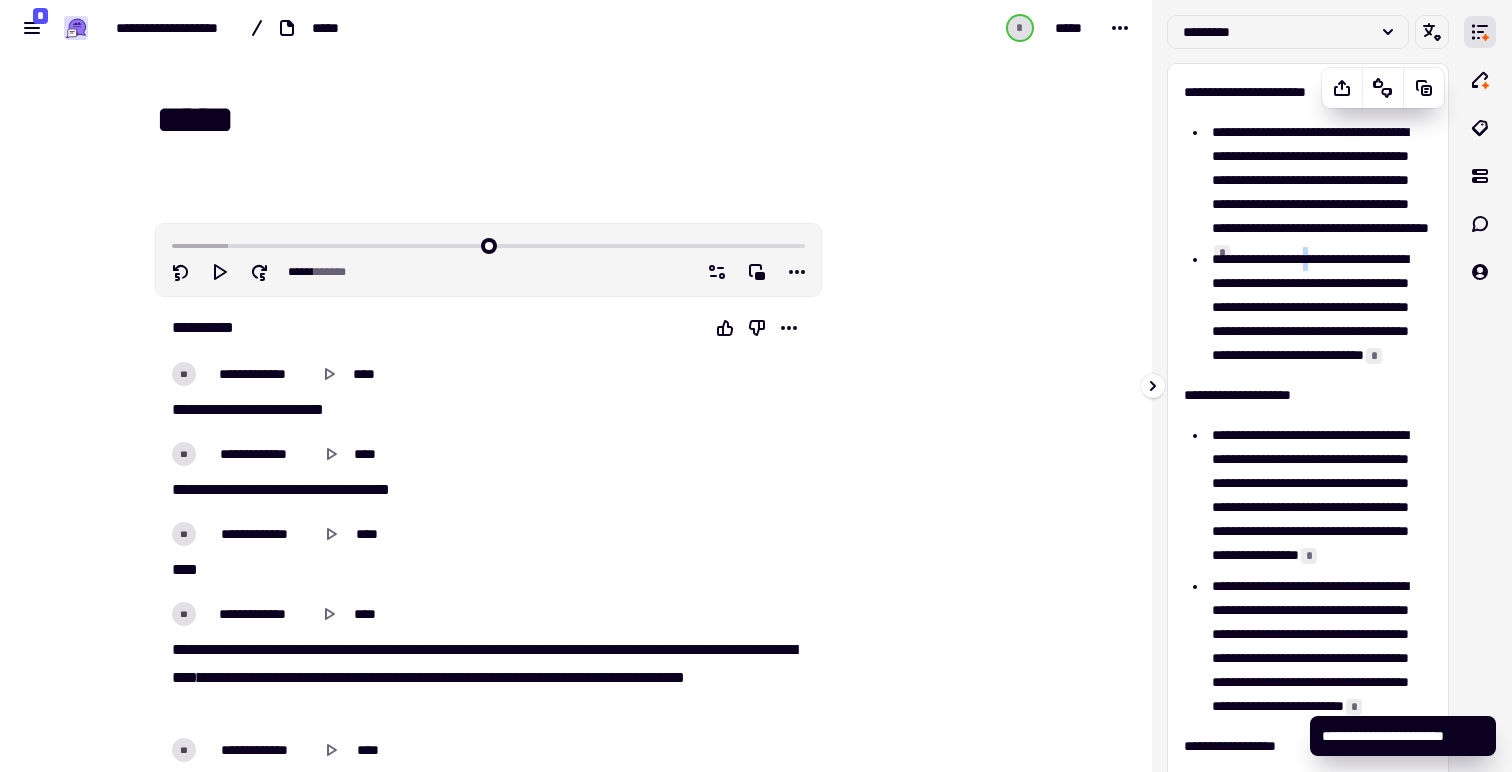 click on "**********" at bounding box center (1319, 307) 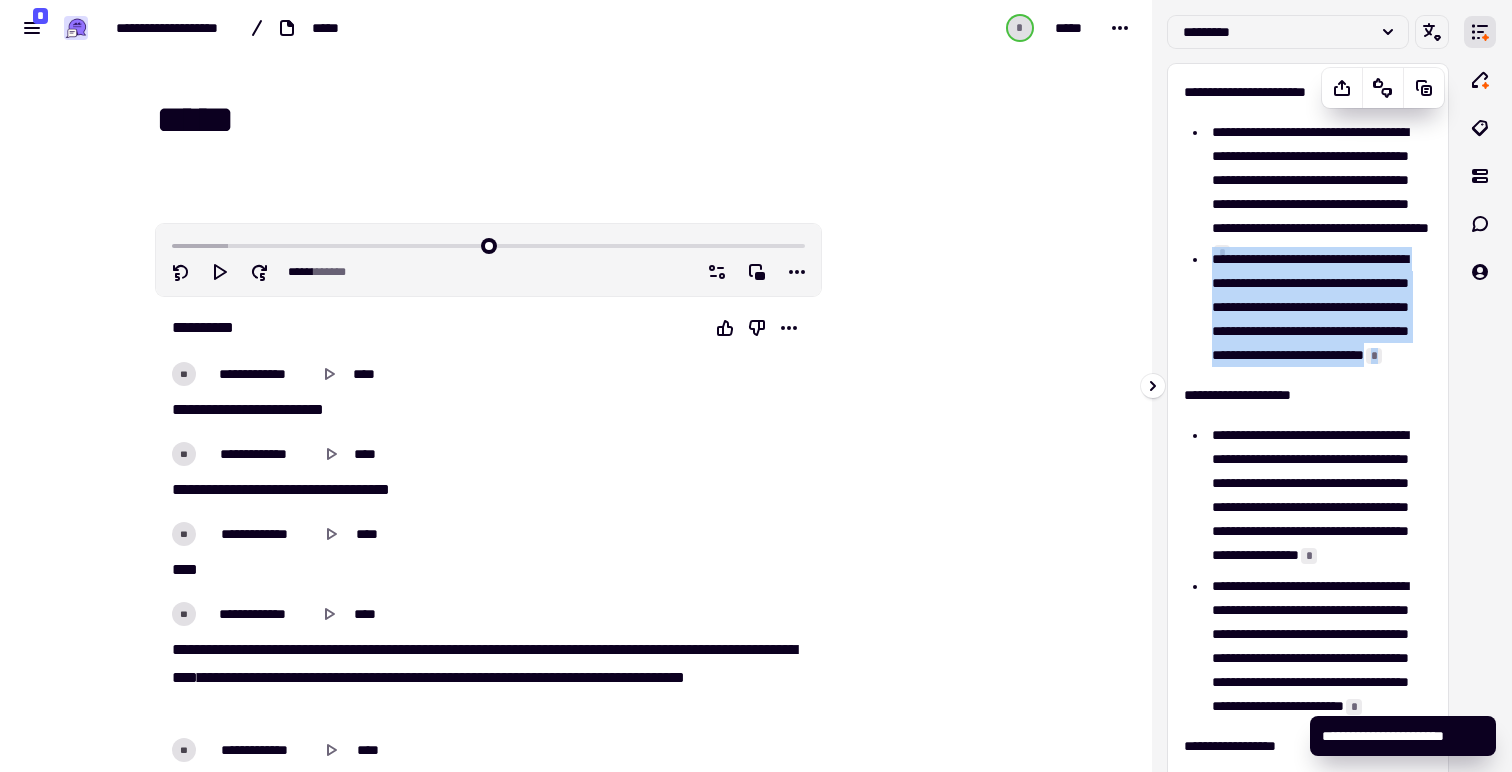 click on "**********" at bounding box center (1319, 307) 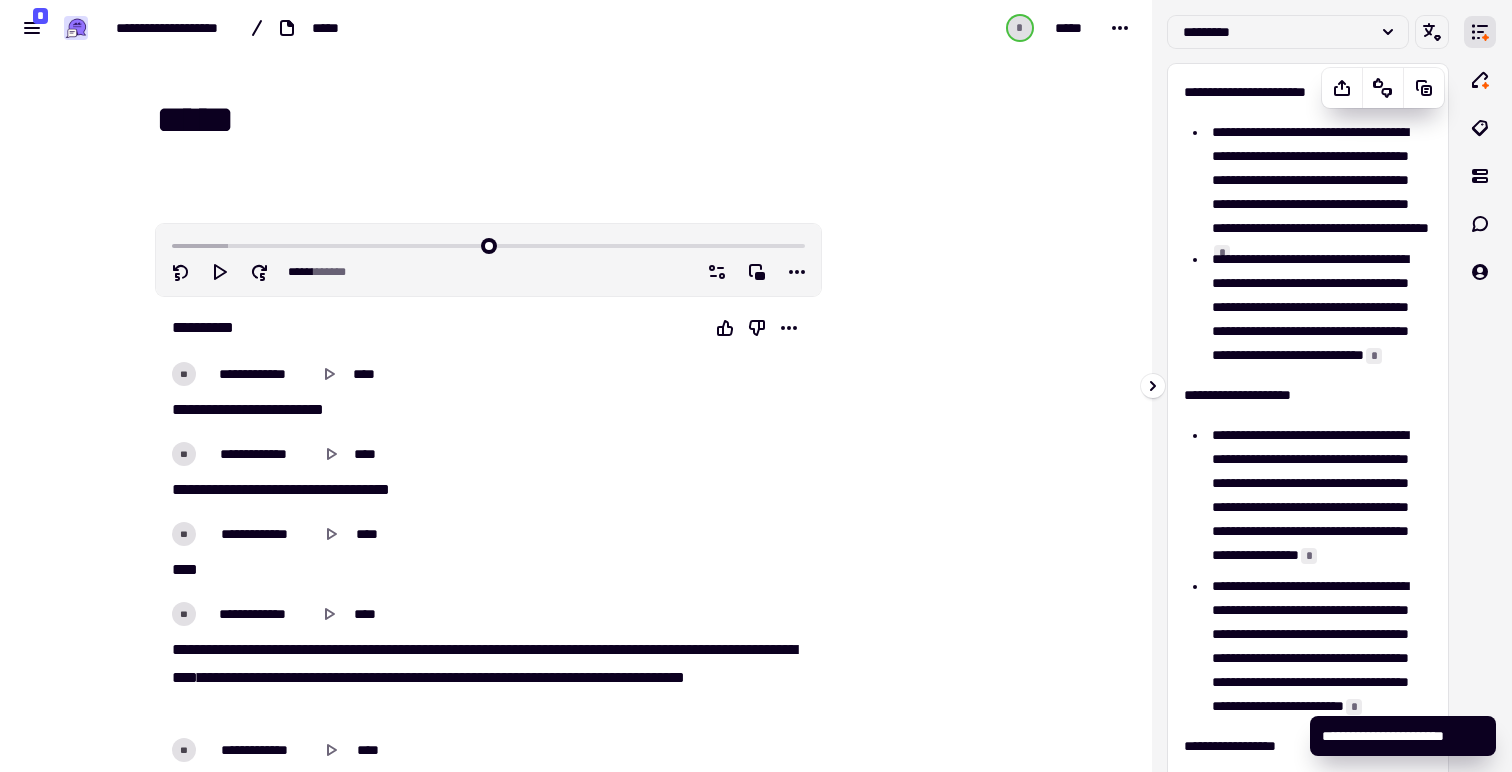 click on "**********" at bounding box center (1319, 180) 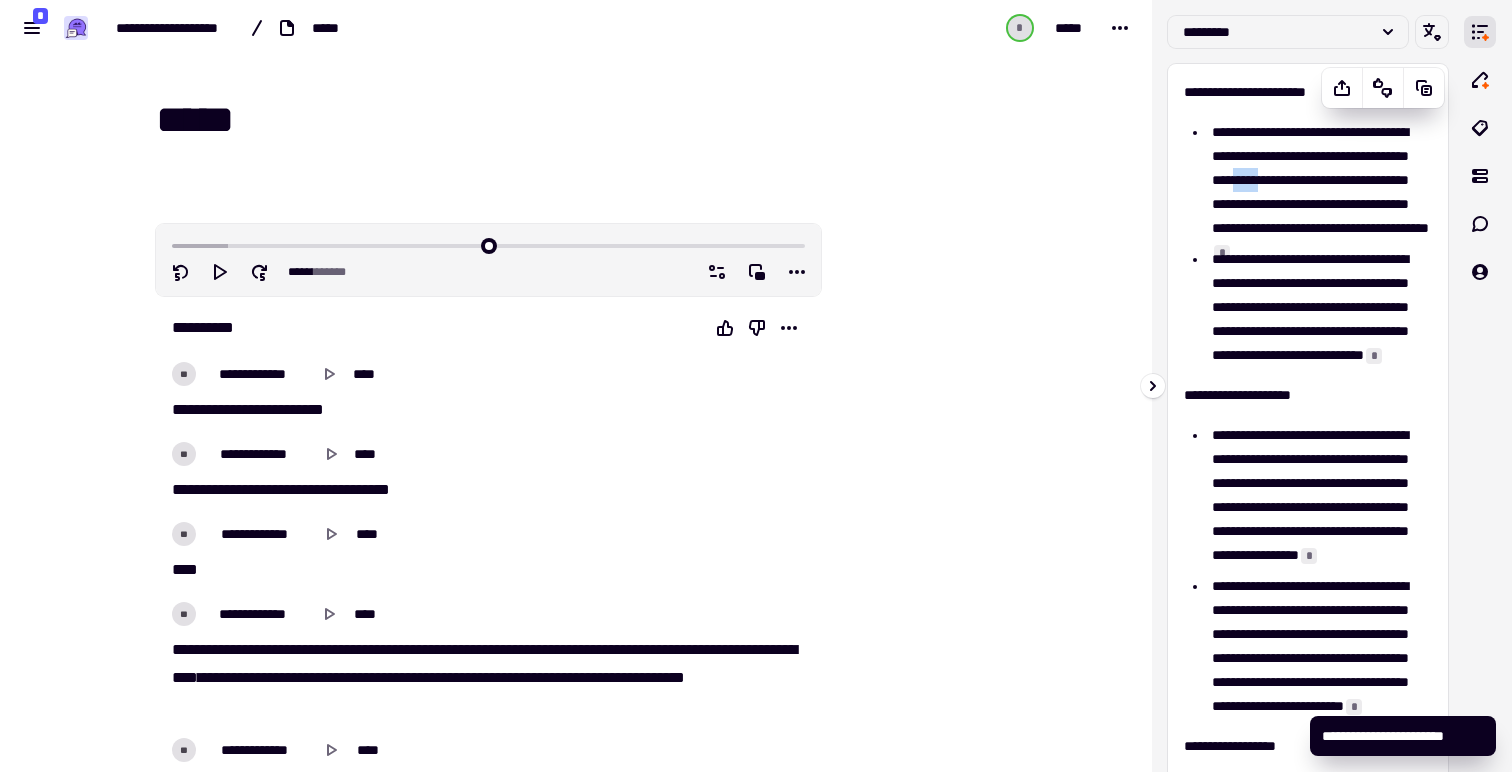 click on "**********" at bounding box center (1319, 180) 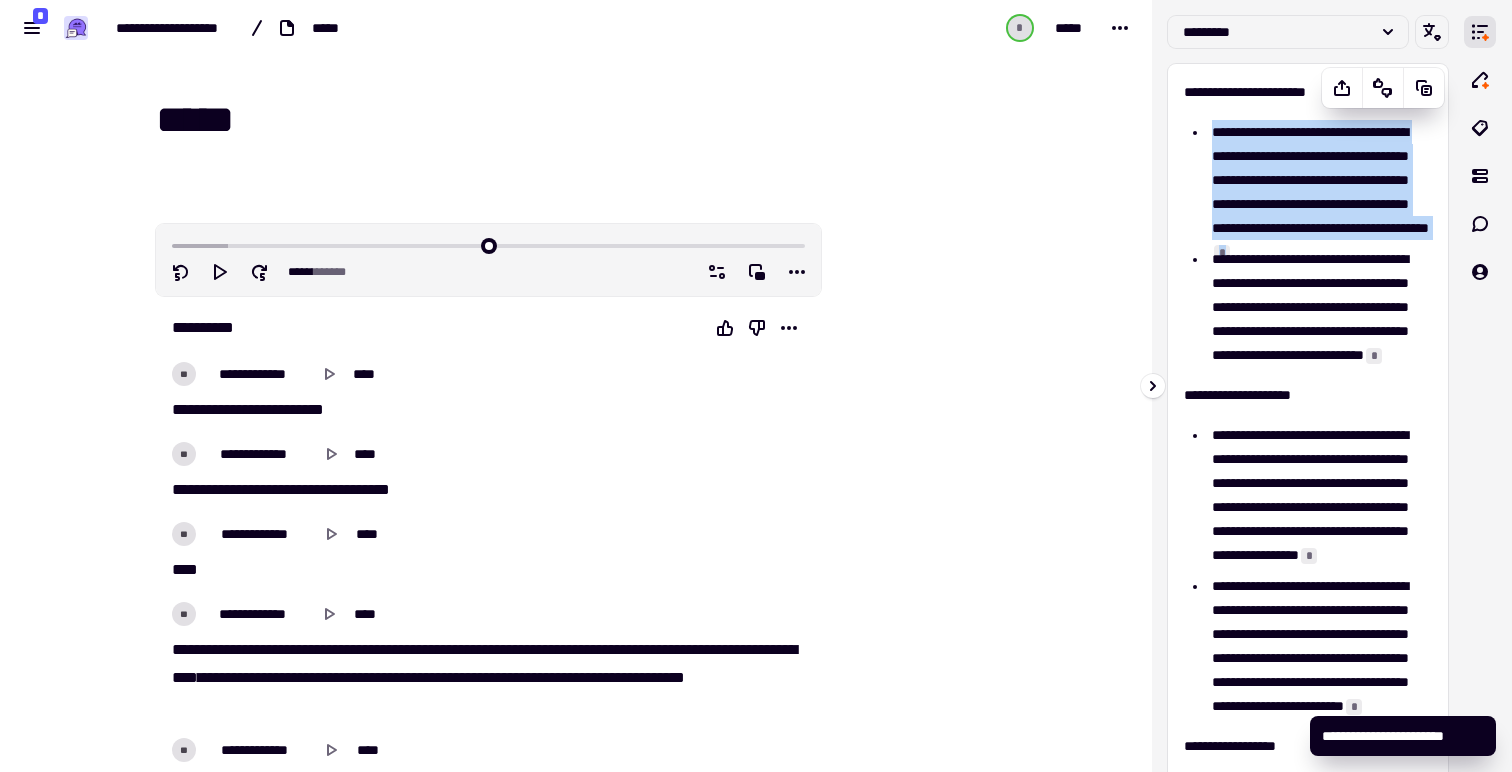 click on "**********" at bounding box center [1319, 180] 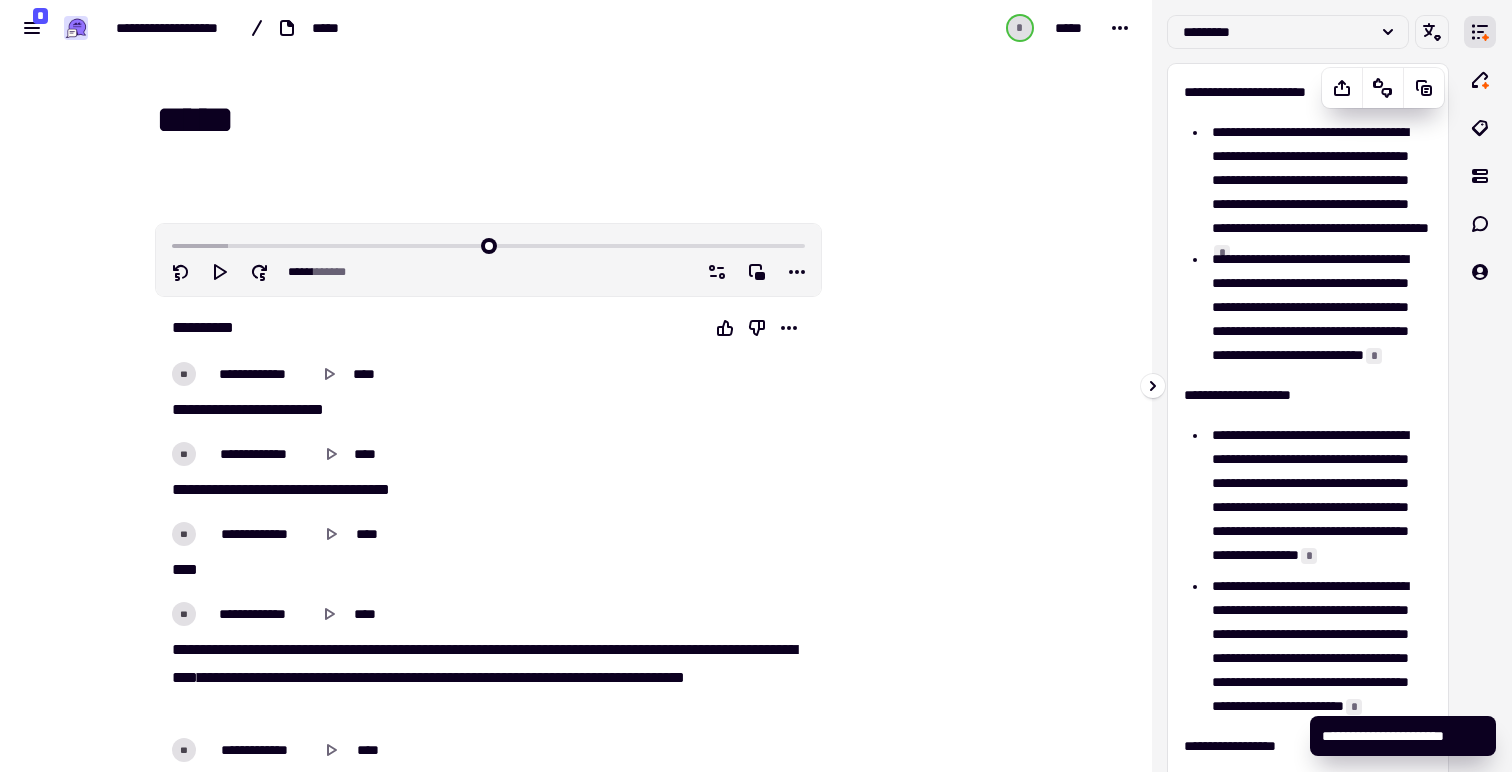 click on "**********" at bounding box center [1319, 307] 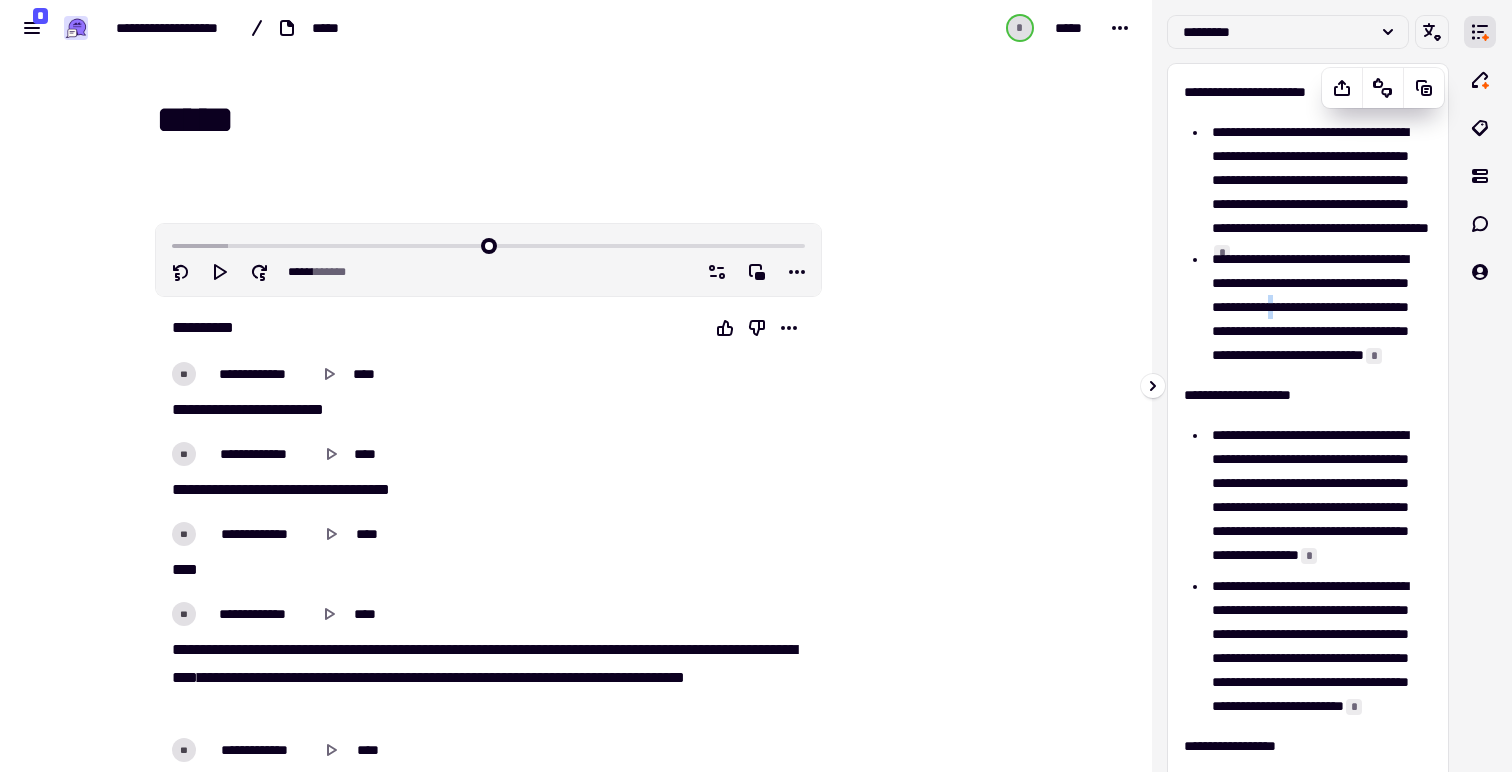 click on "**********" at bounding box center [1319, 307] 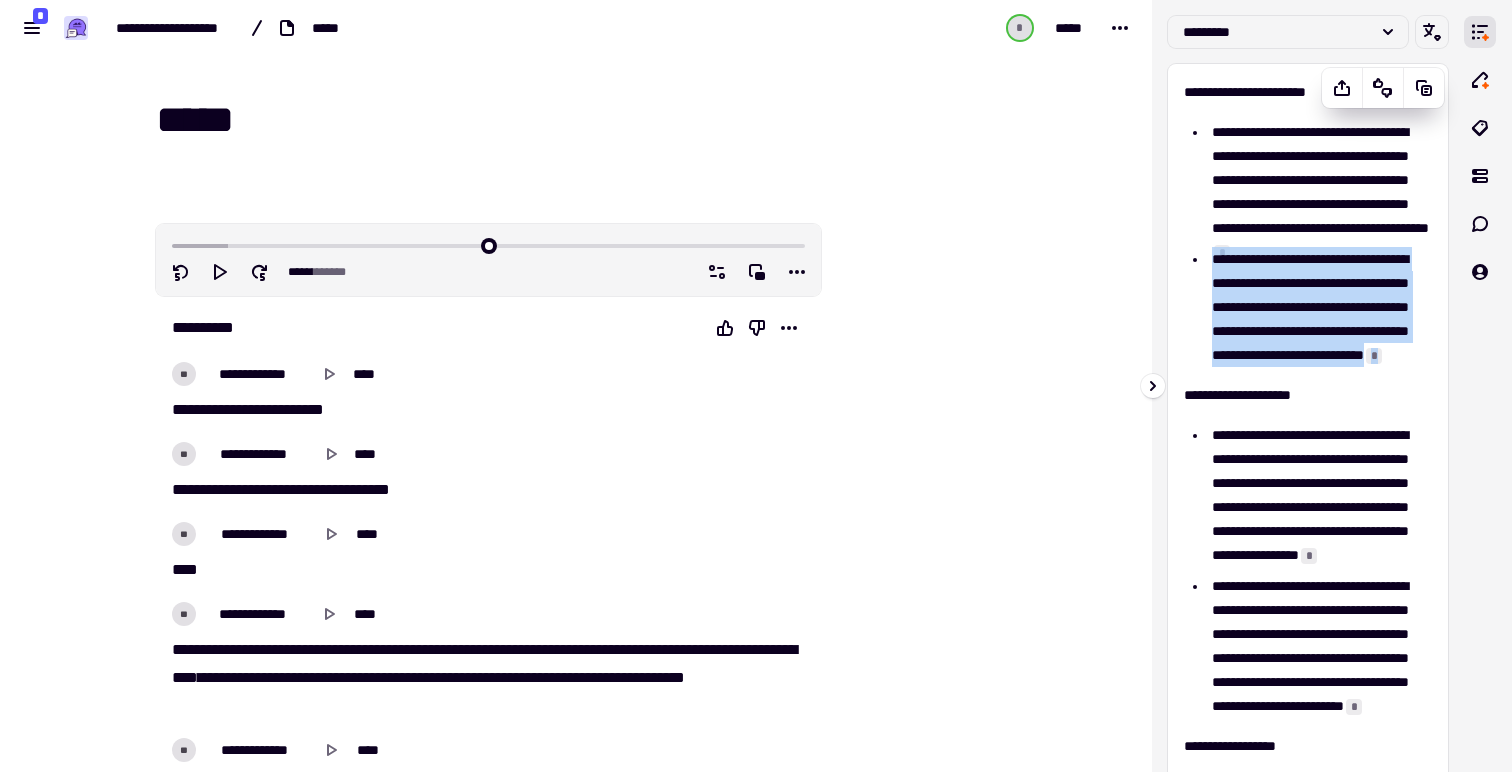 click on "**********" at bounding box center [1319, 307] 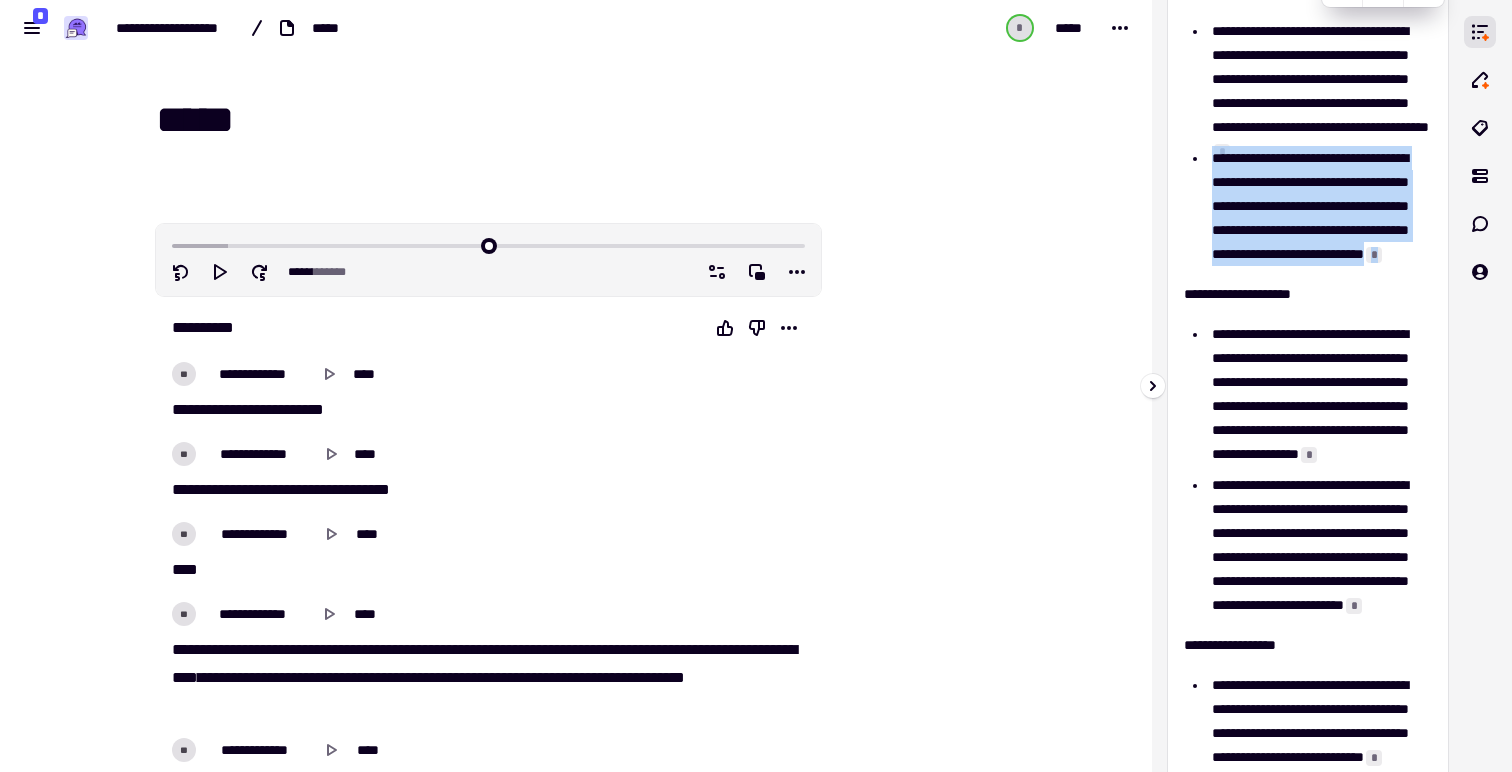 scroll, scrollTop: 0, scrollLeft: 0, axis: both 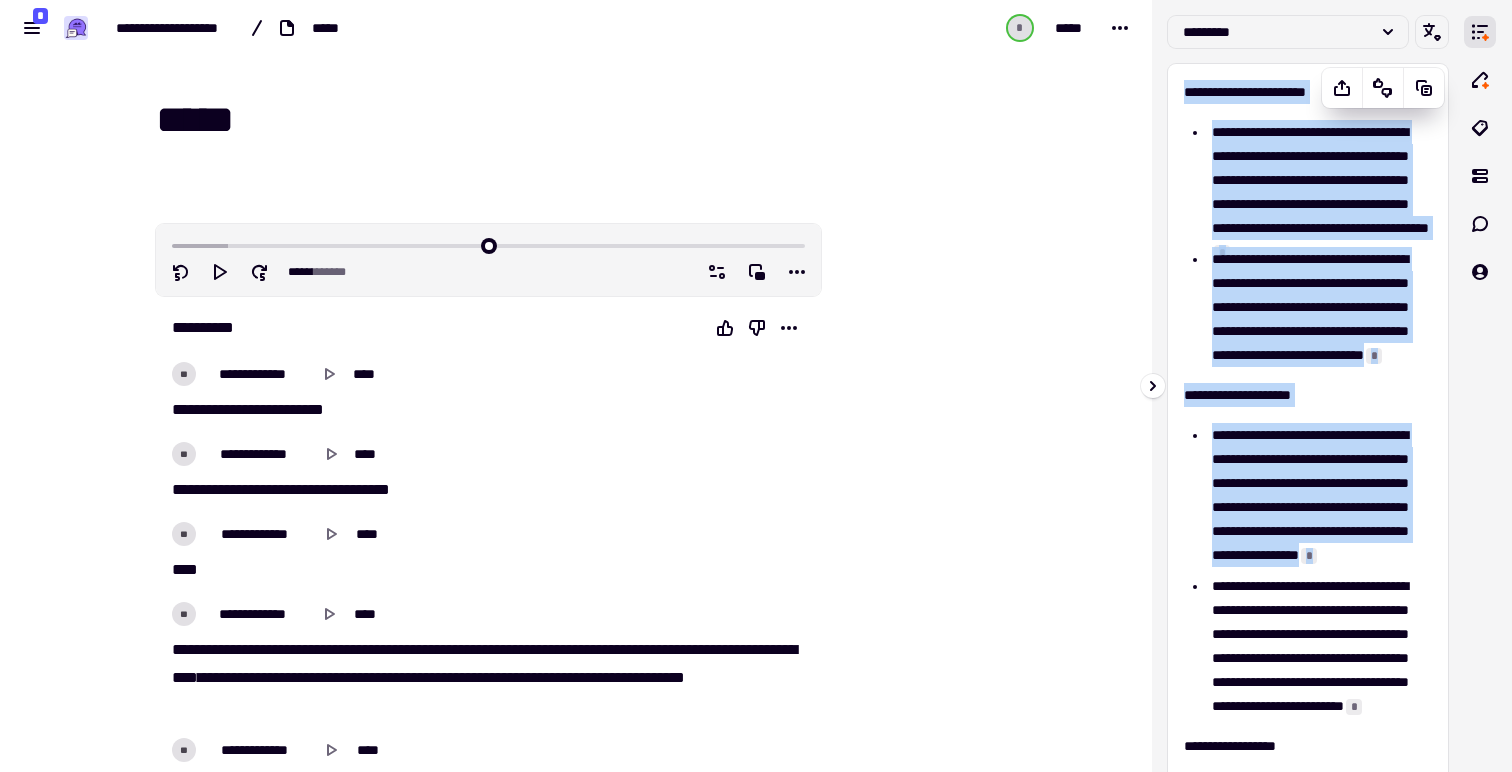 drag, startPoint x: 1183, startPoint y: 87, endPoint x: 1345, endPoint y: 568, distance: 507.54803 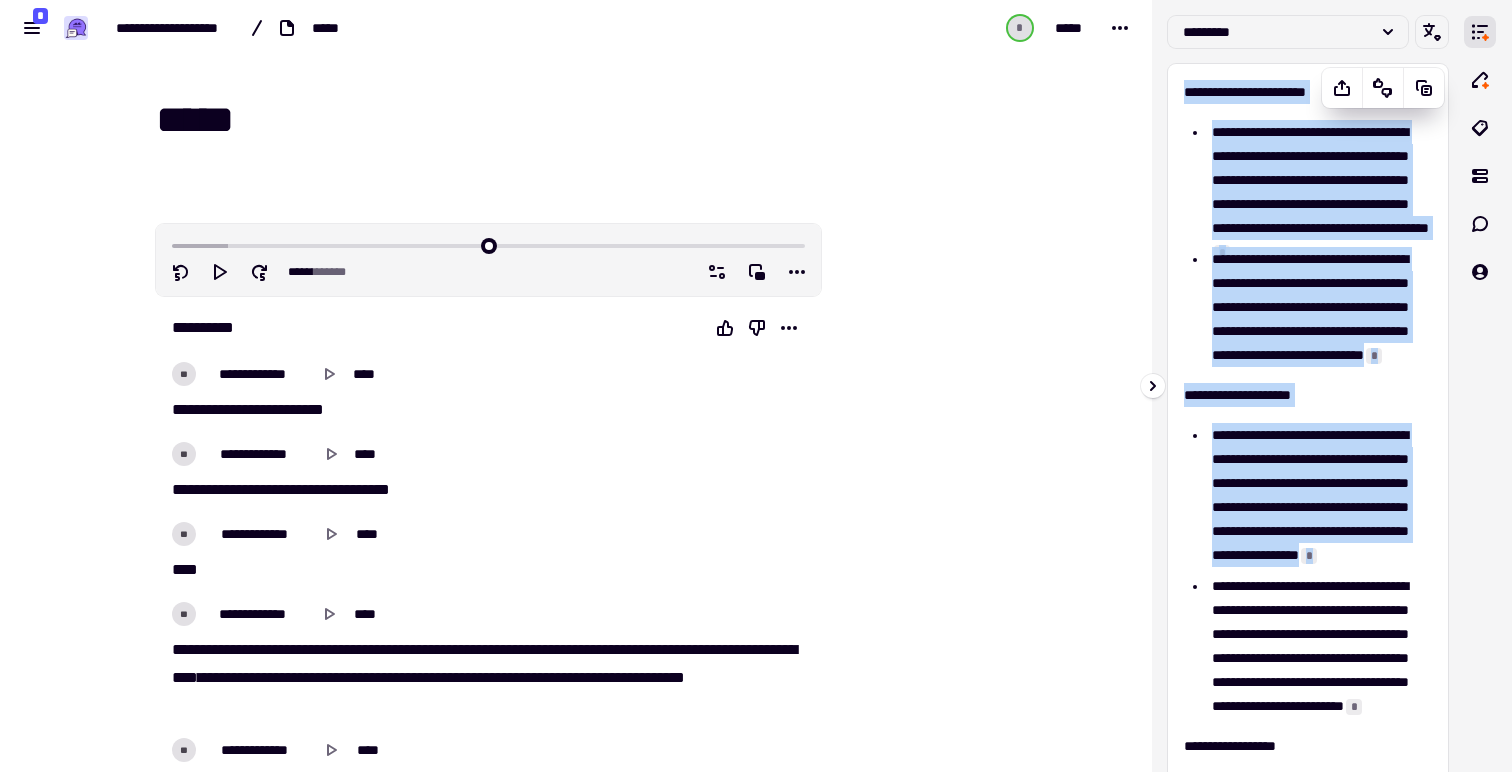 click on "**********" at bounding box center [1308, 602] 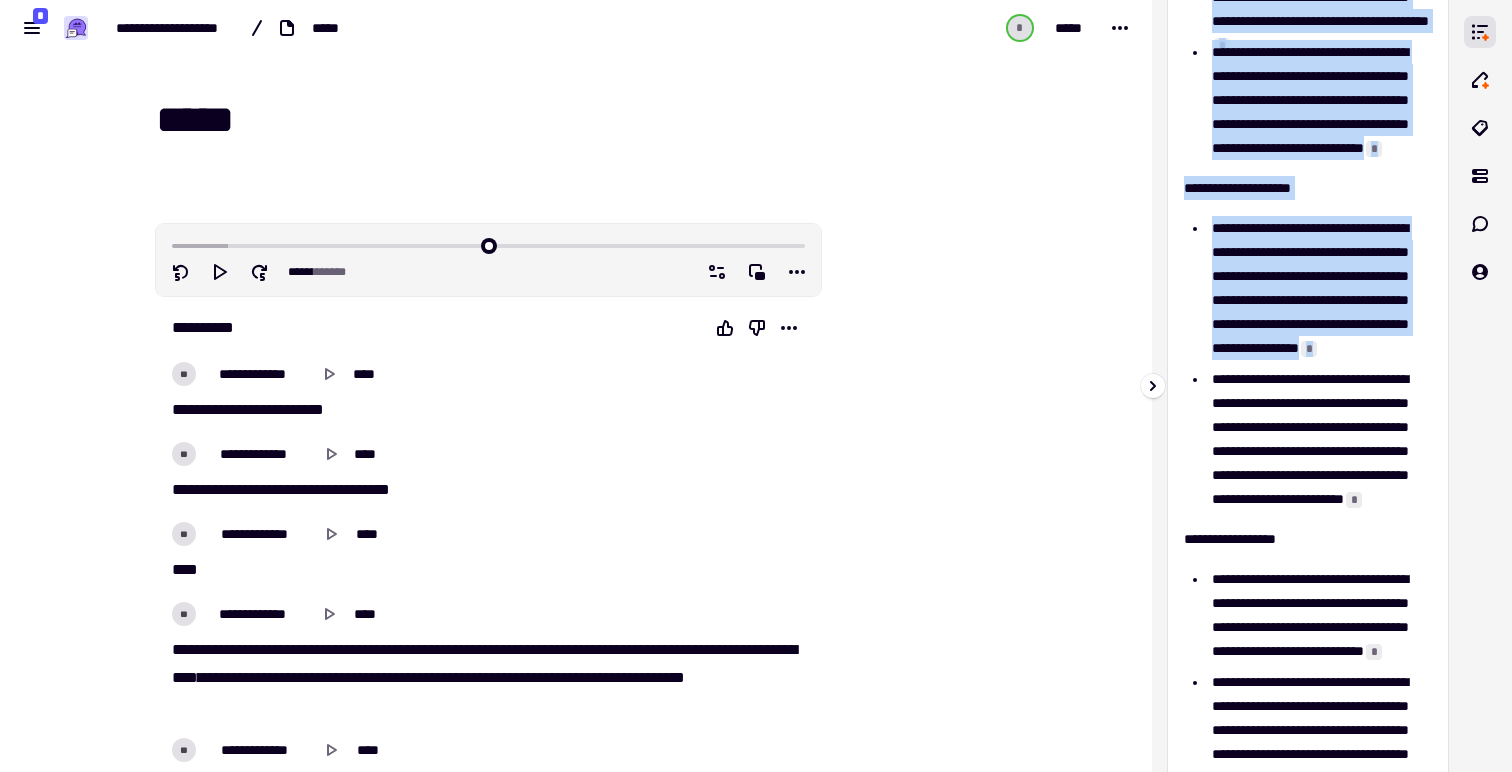 scroll, scrollTop: 0, scrollLeft: 0, axis: both 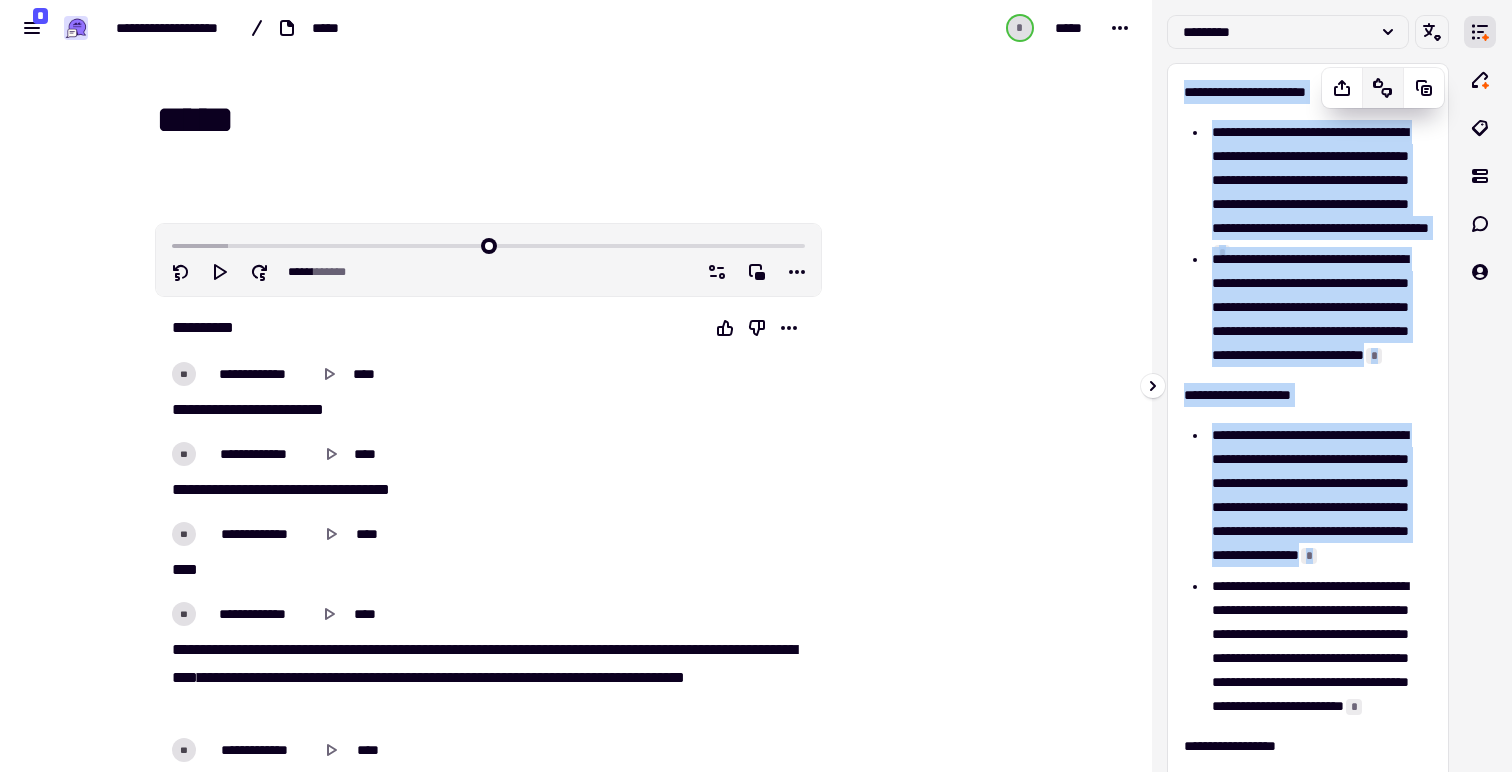 click 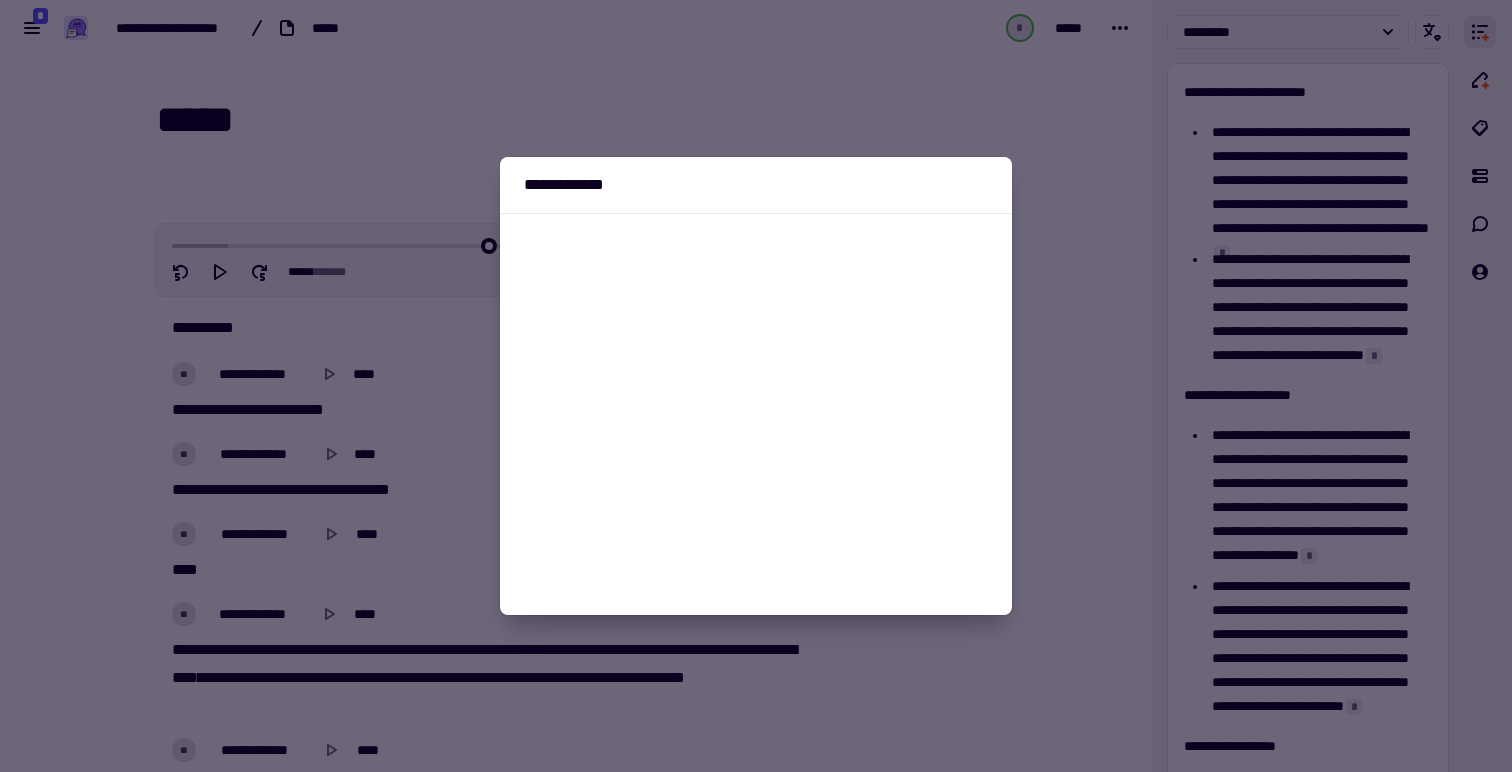click at bounding box center [756, 386] 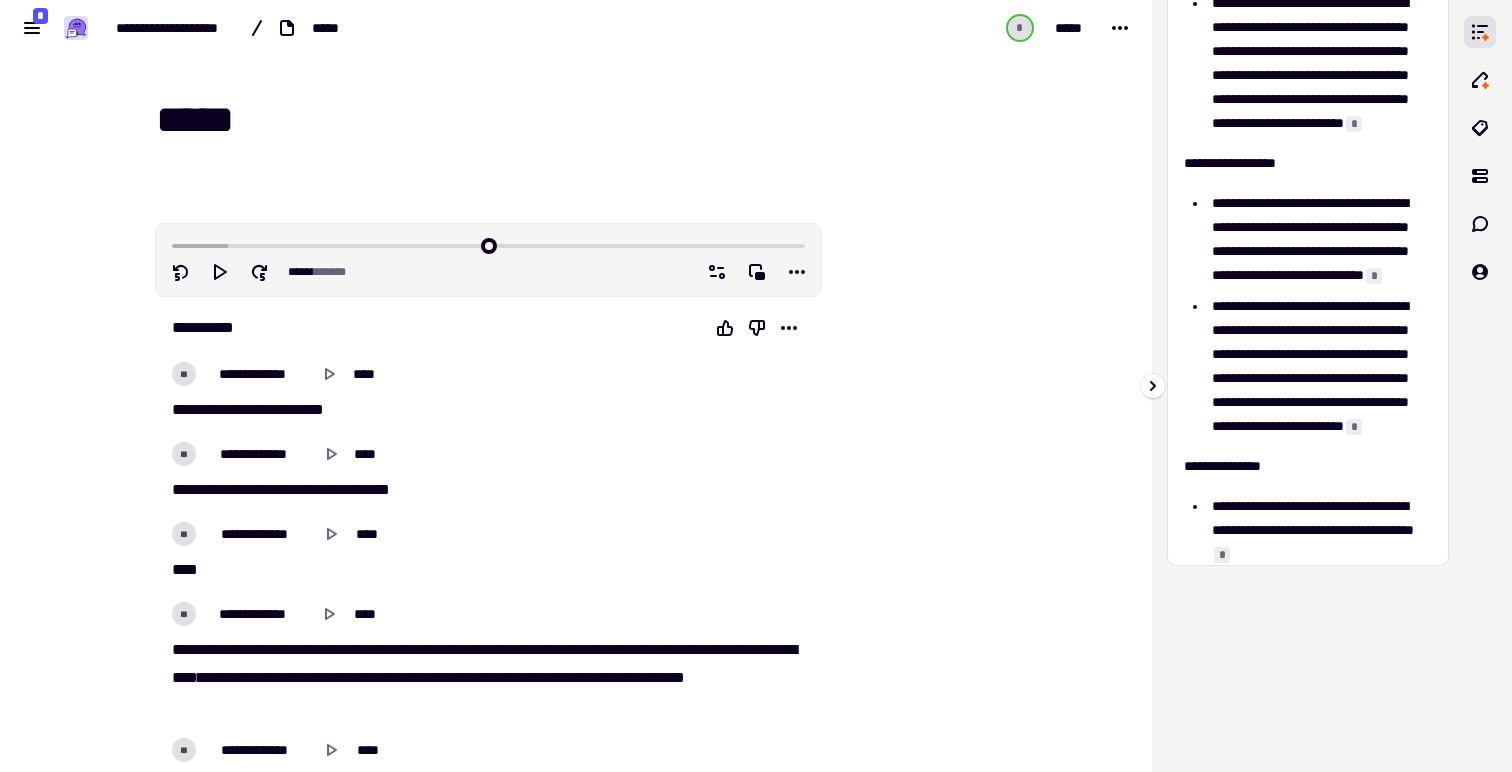 scroll, scrollTop: 0, scrollLeft: 0, axis: both 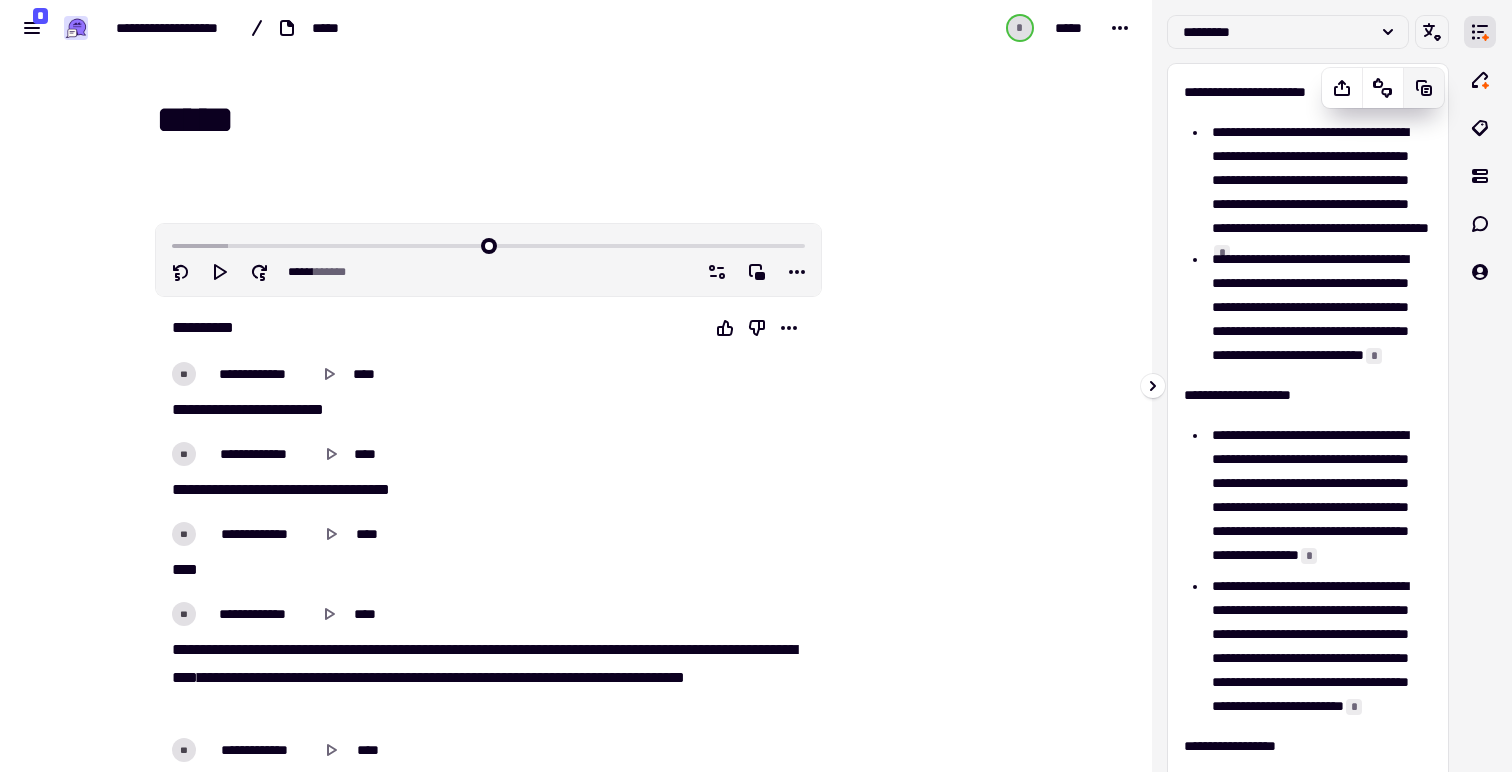 click 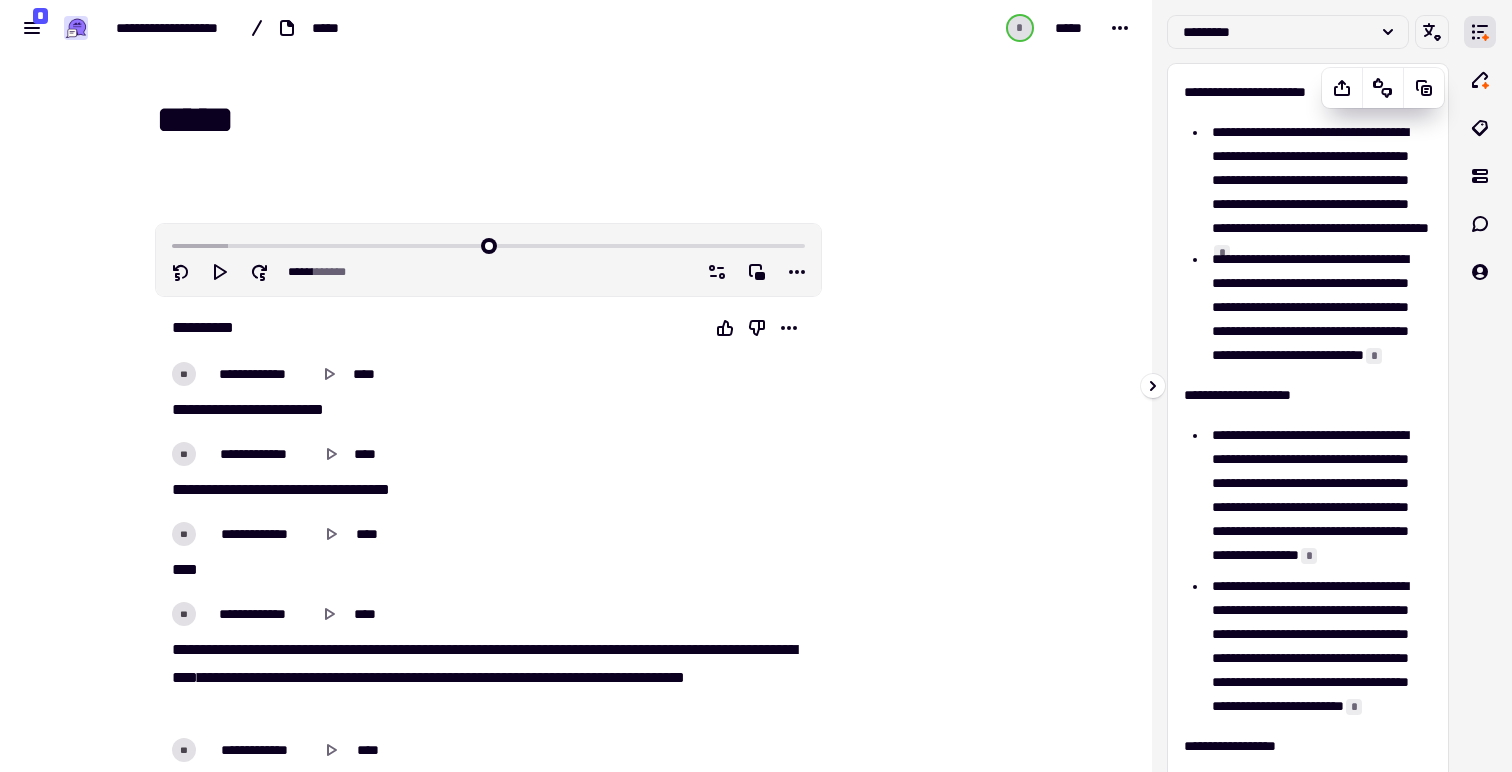 click on "**********" at bounding box center (1319, 180) 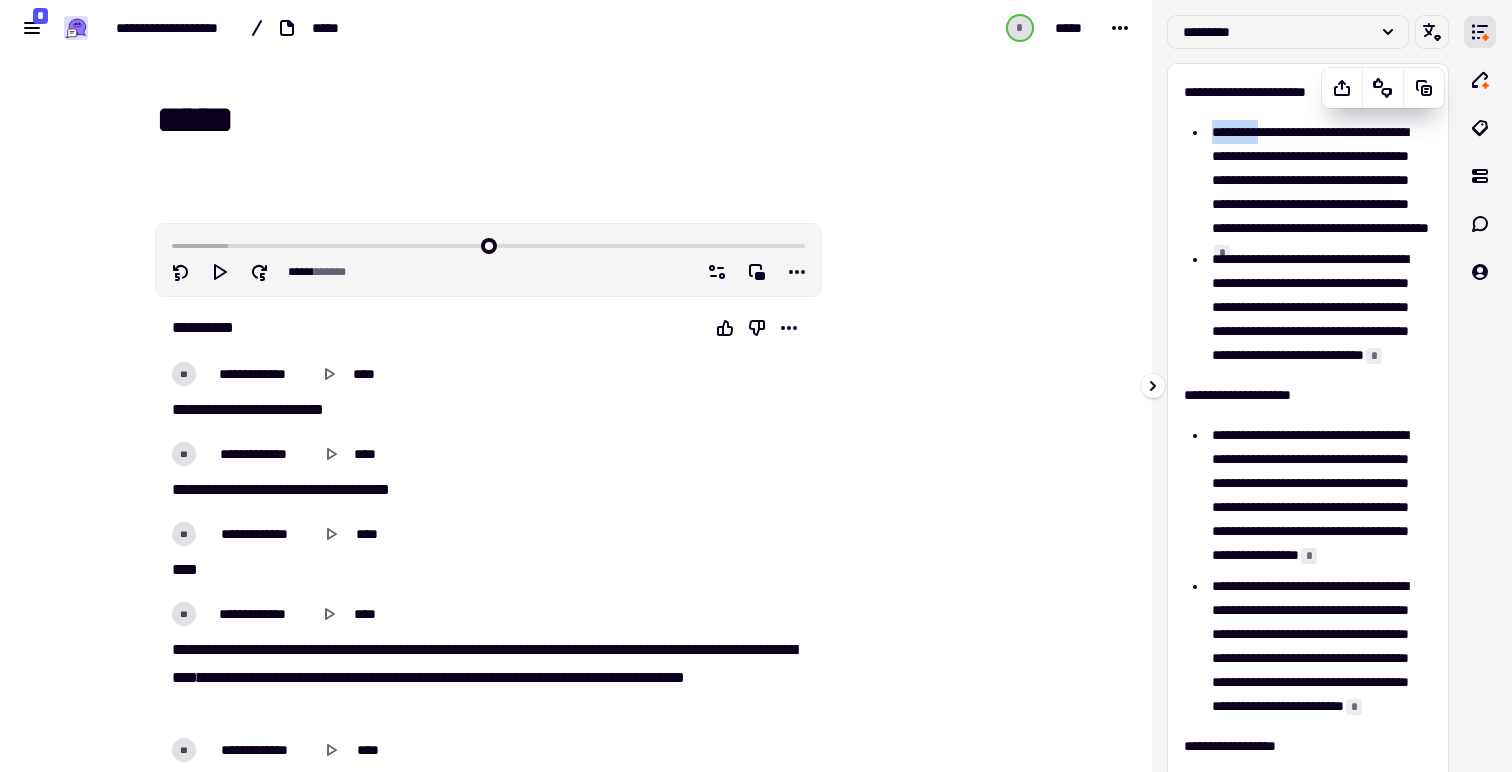 click on "**********" at bounding box center (1319, 180) 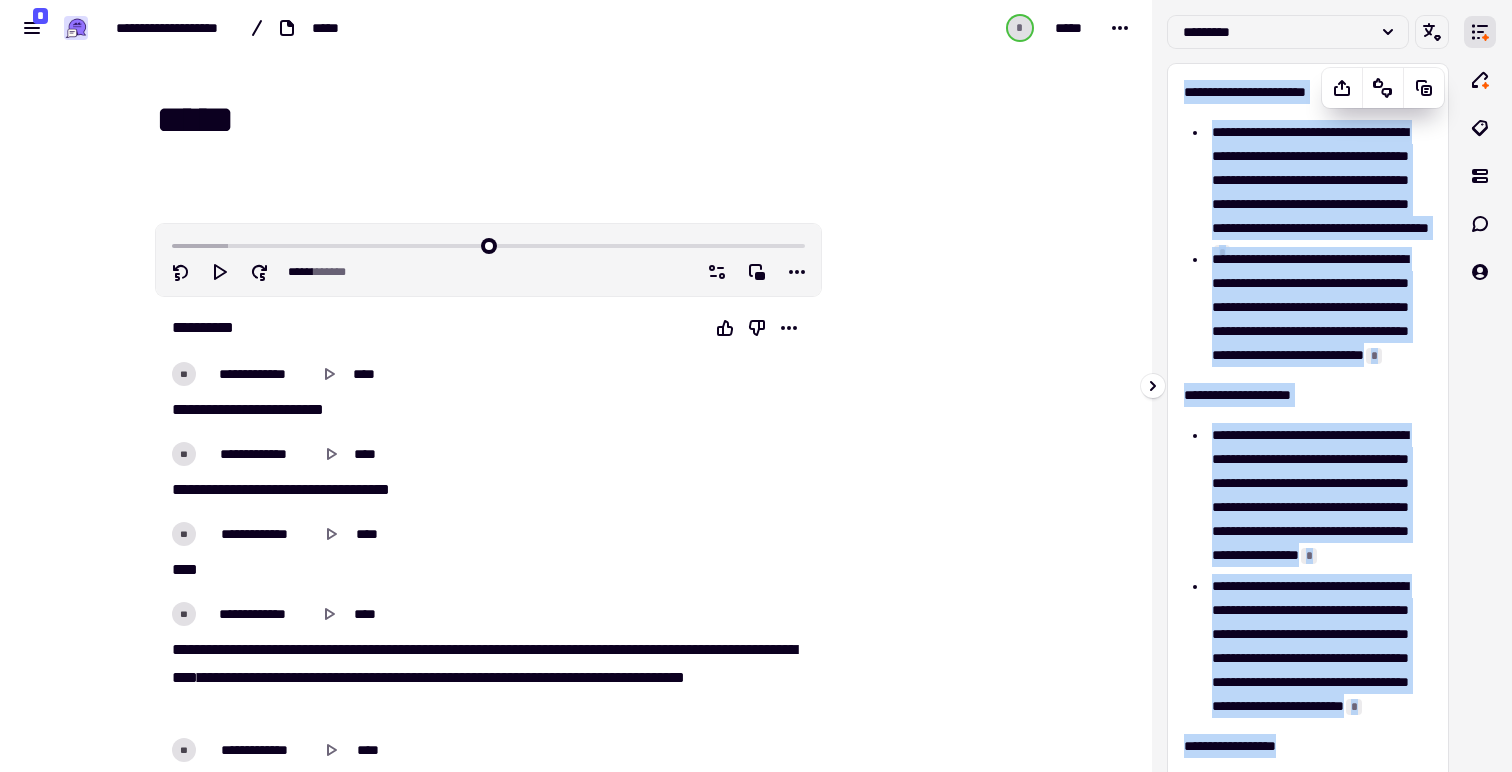 drag, startPoint x: 1183, startPoint y: 87, endPoint x: 1426, endPoint y: 751, distance: 707.0679 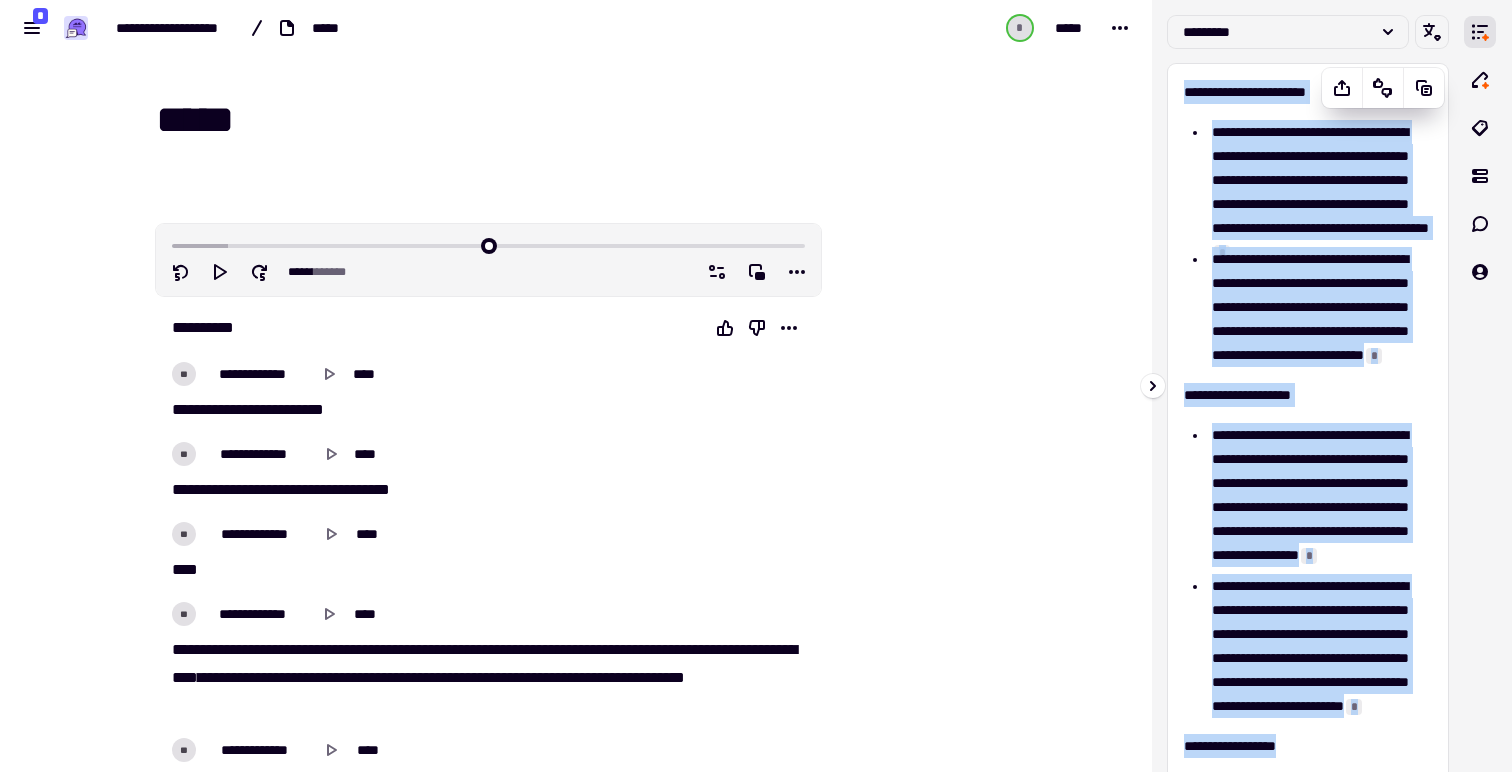 click on "**********" at bounding box center [1308, 602] 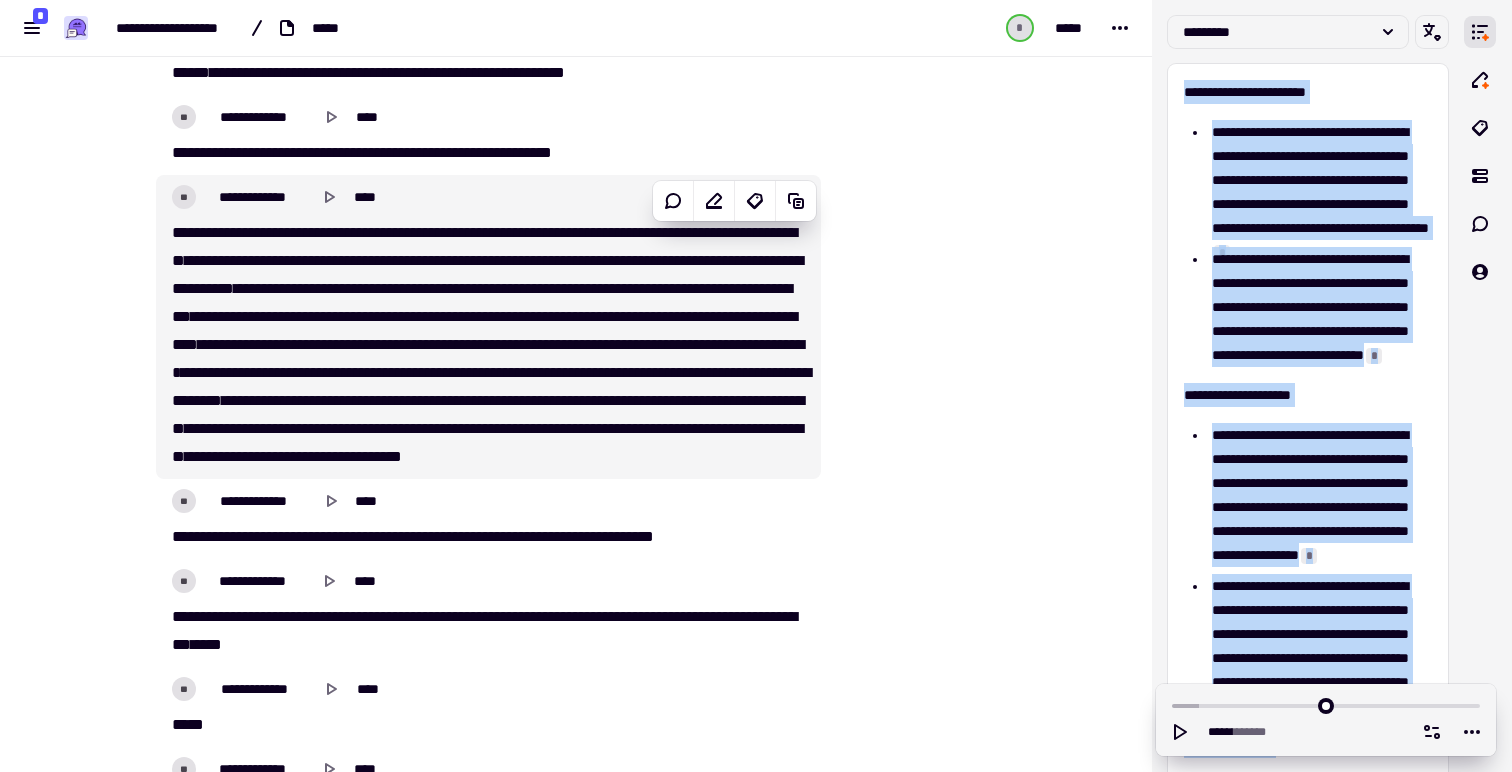 scroll, scrollTop: 1299, scrollLeft: 0, axis: vertical 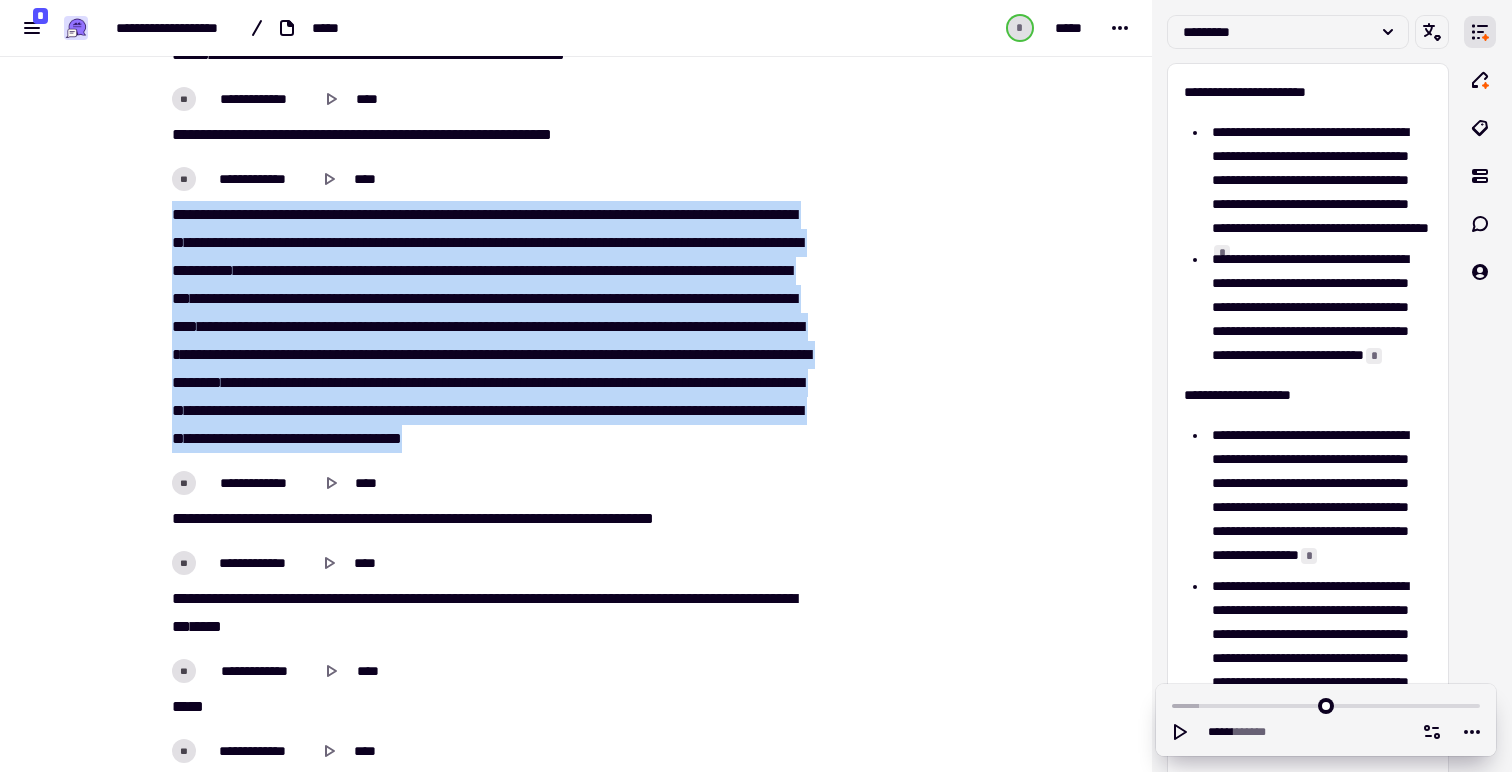 drag, startPoint x: 394, startPoint y: 449, endPoint x: 131, endPoint y: 192, distance: 367.72 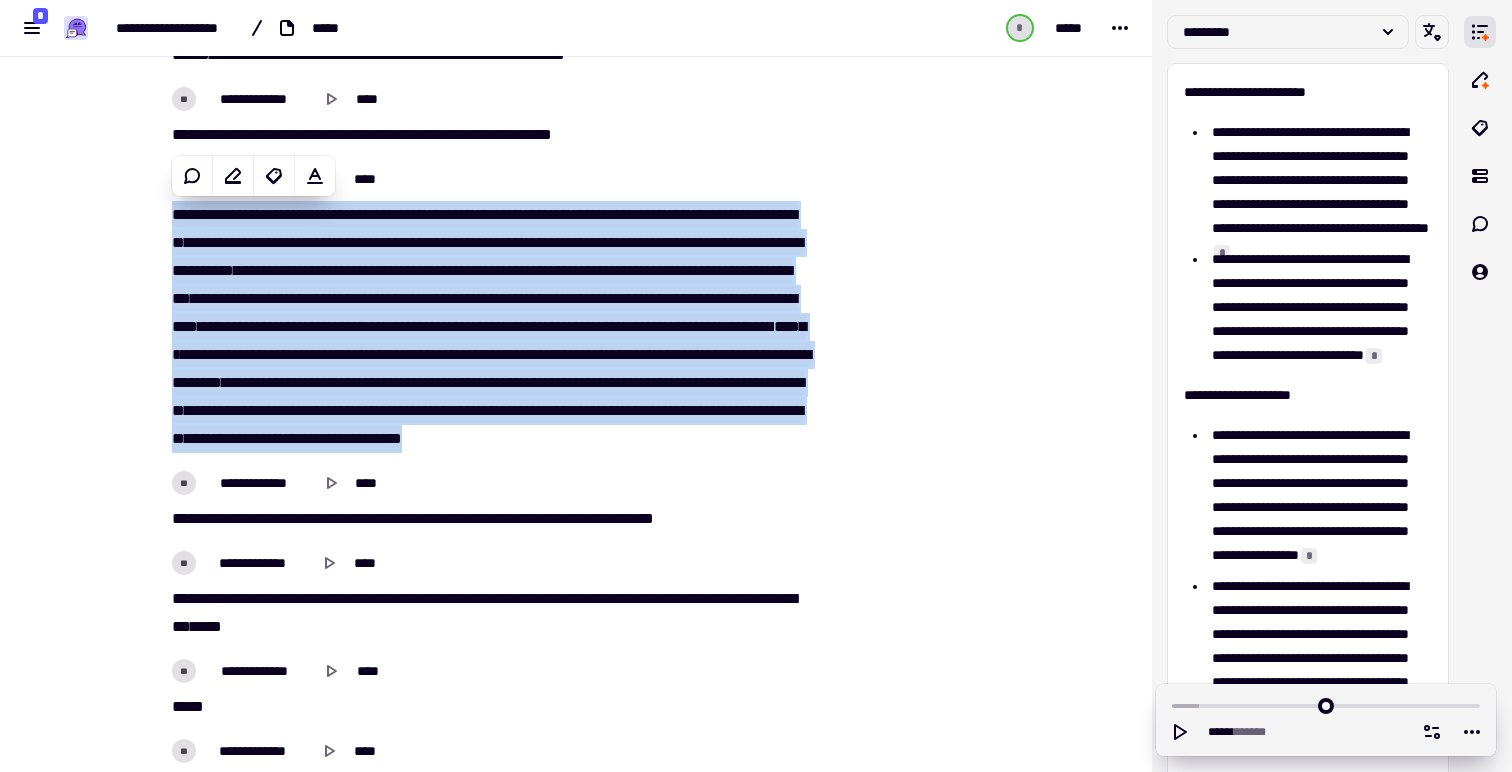 copy on "**********" 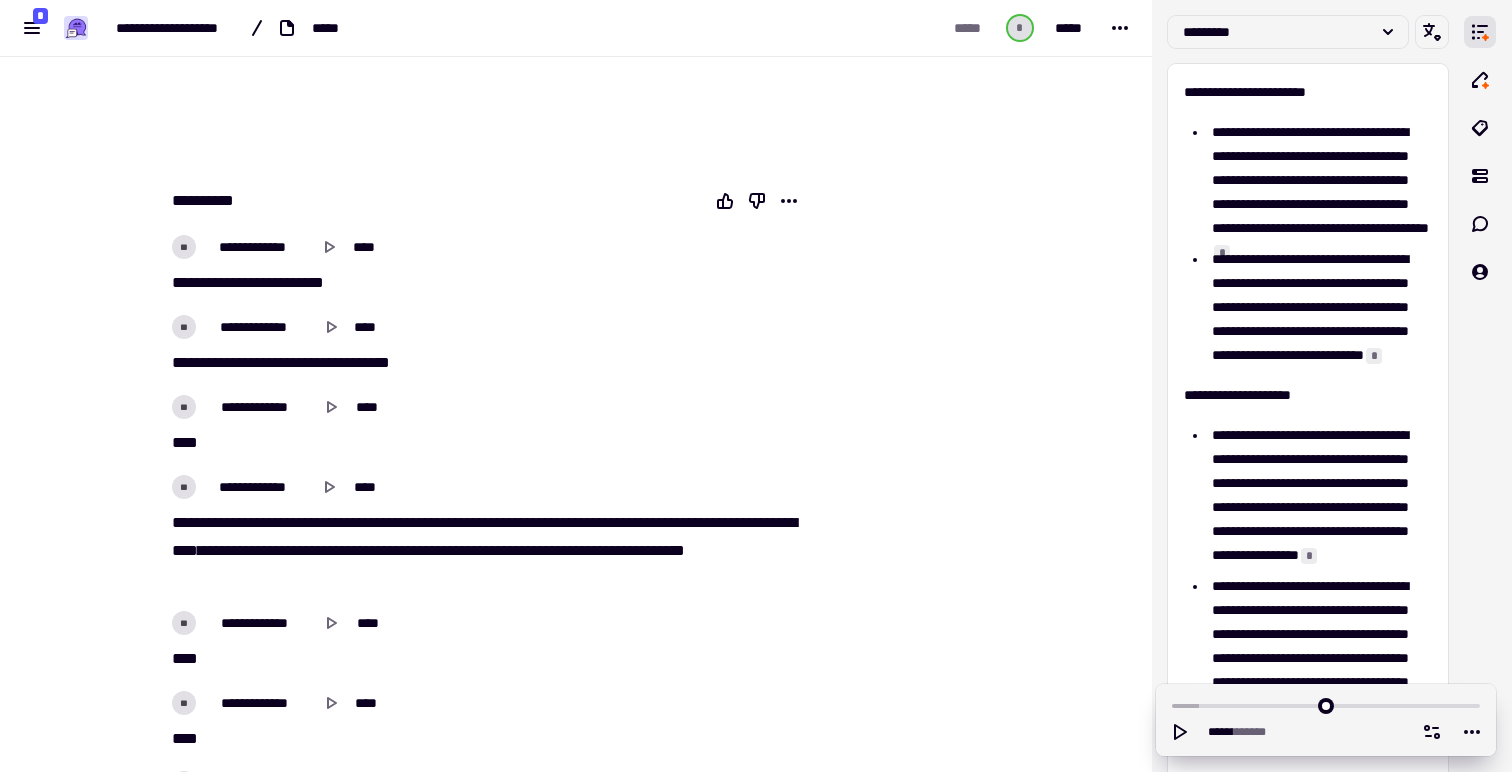 scroll, scrollTop: 0, scrollLeft: 0, axis: both 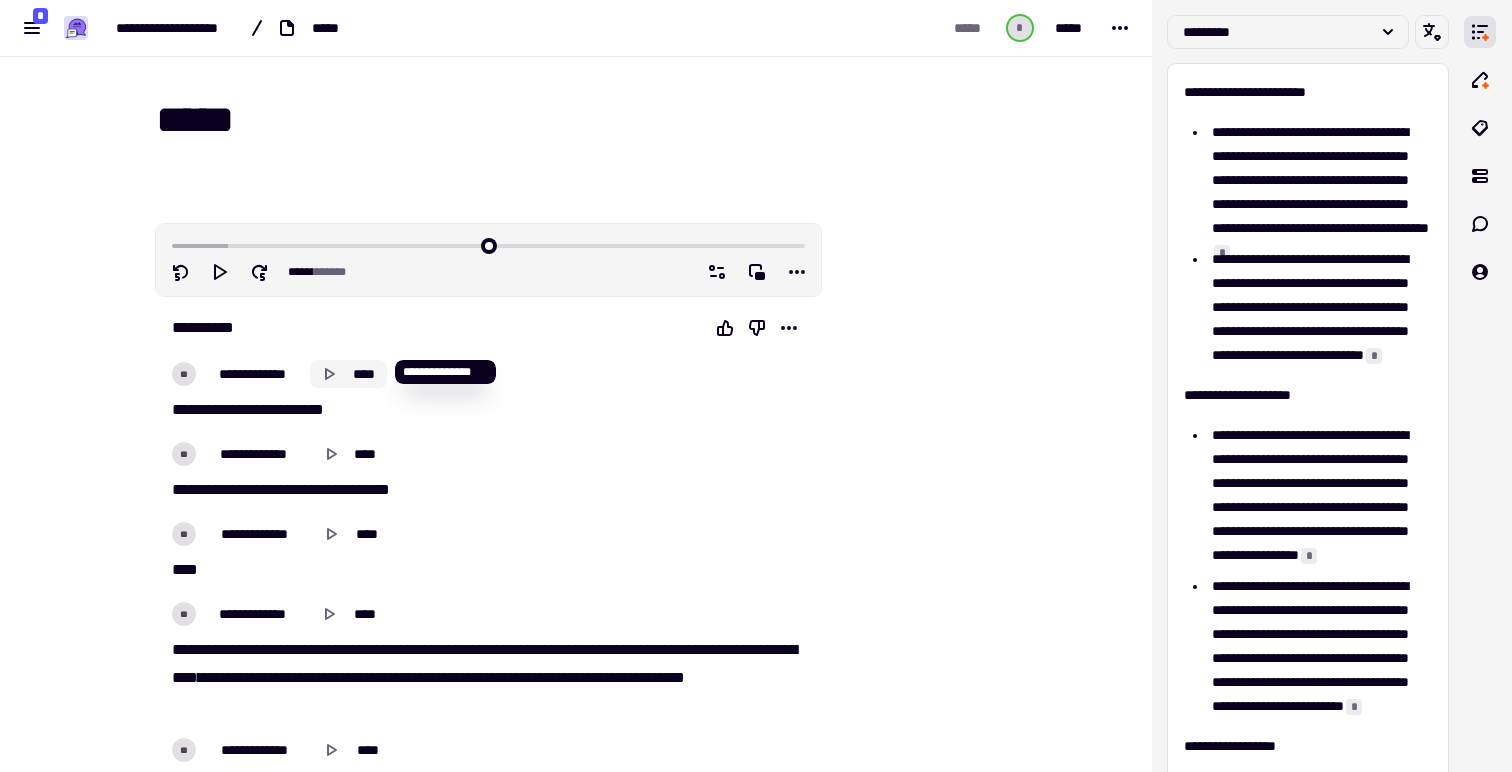 click 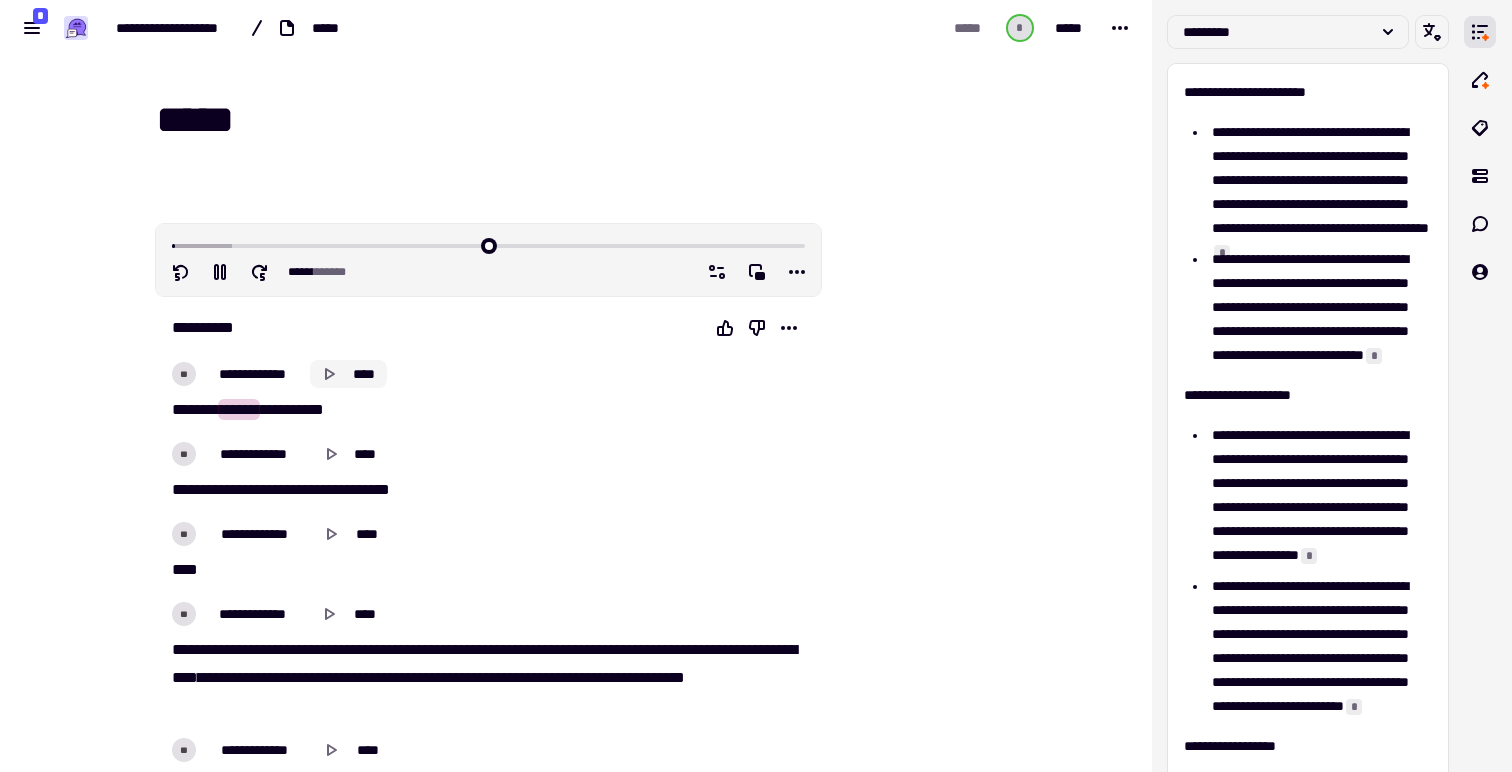 type on "****" 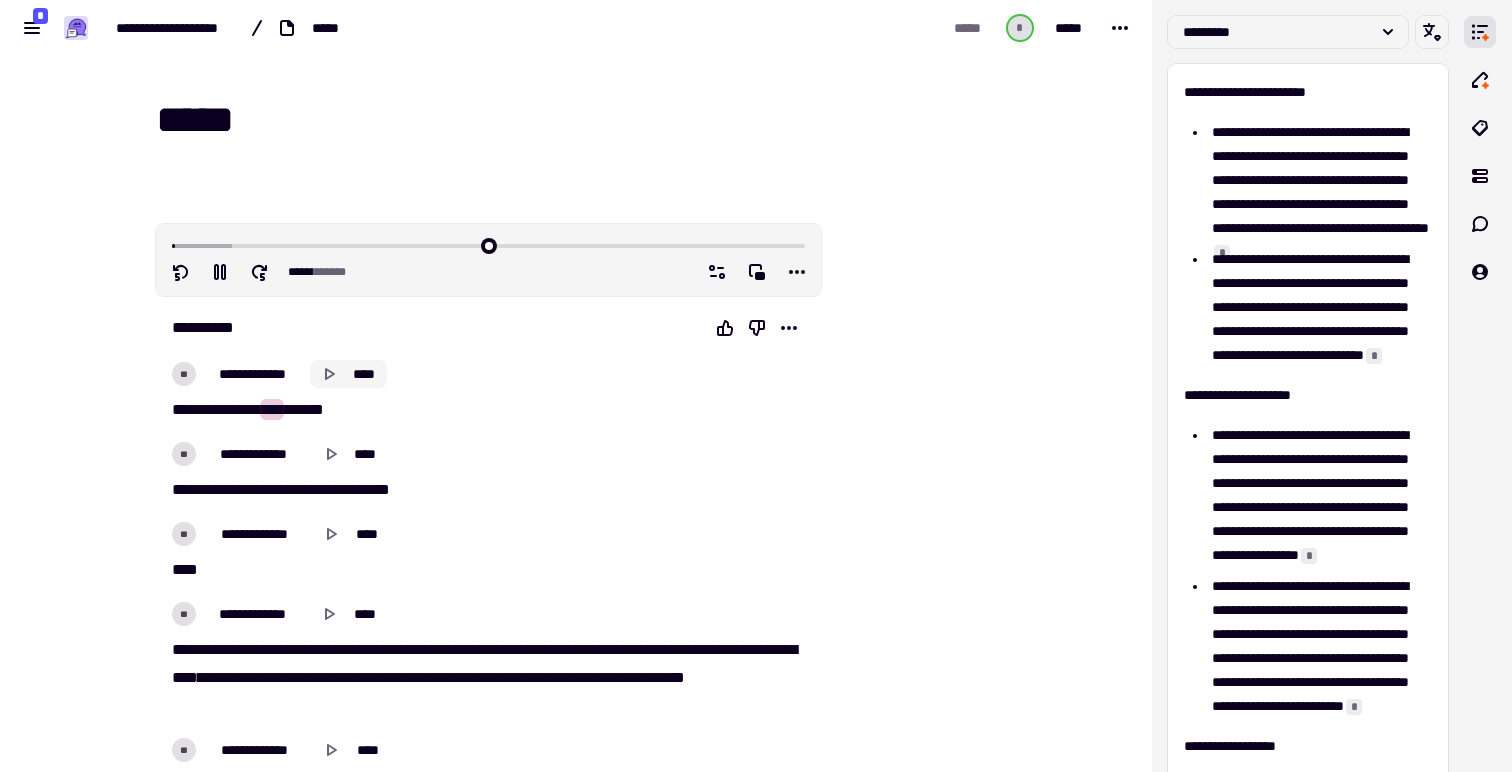 type 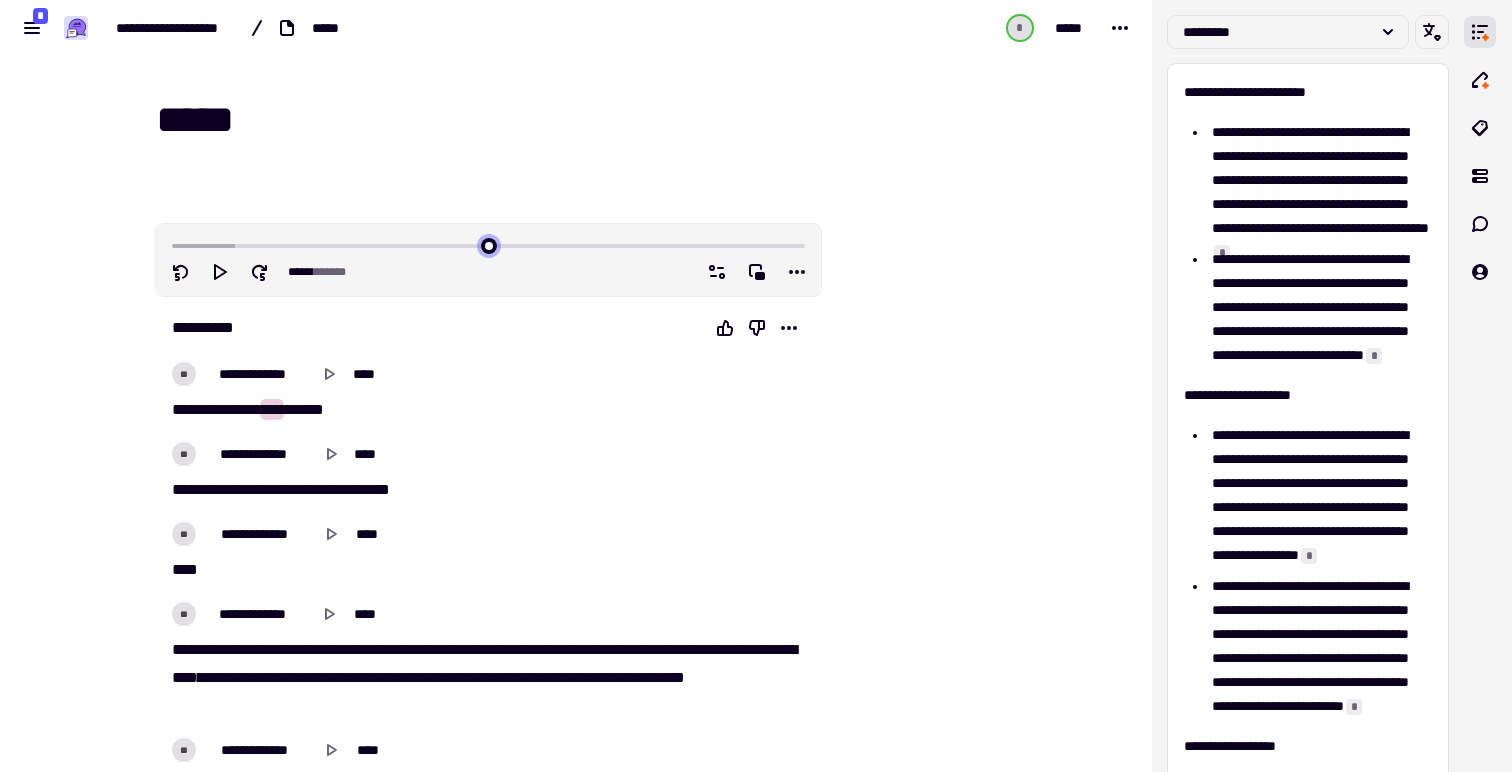 drag, startPoint x: 188, startPoint y: 241, endPoint x: 166, endPoint y: 241, distance: 22 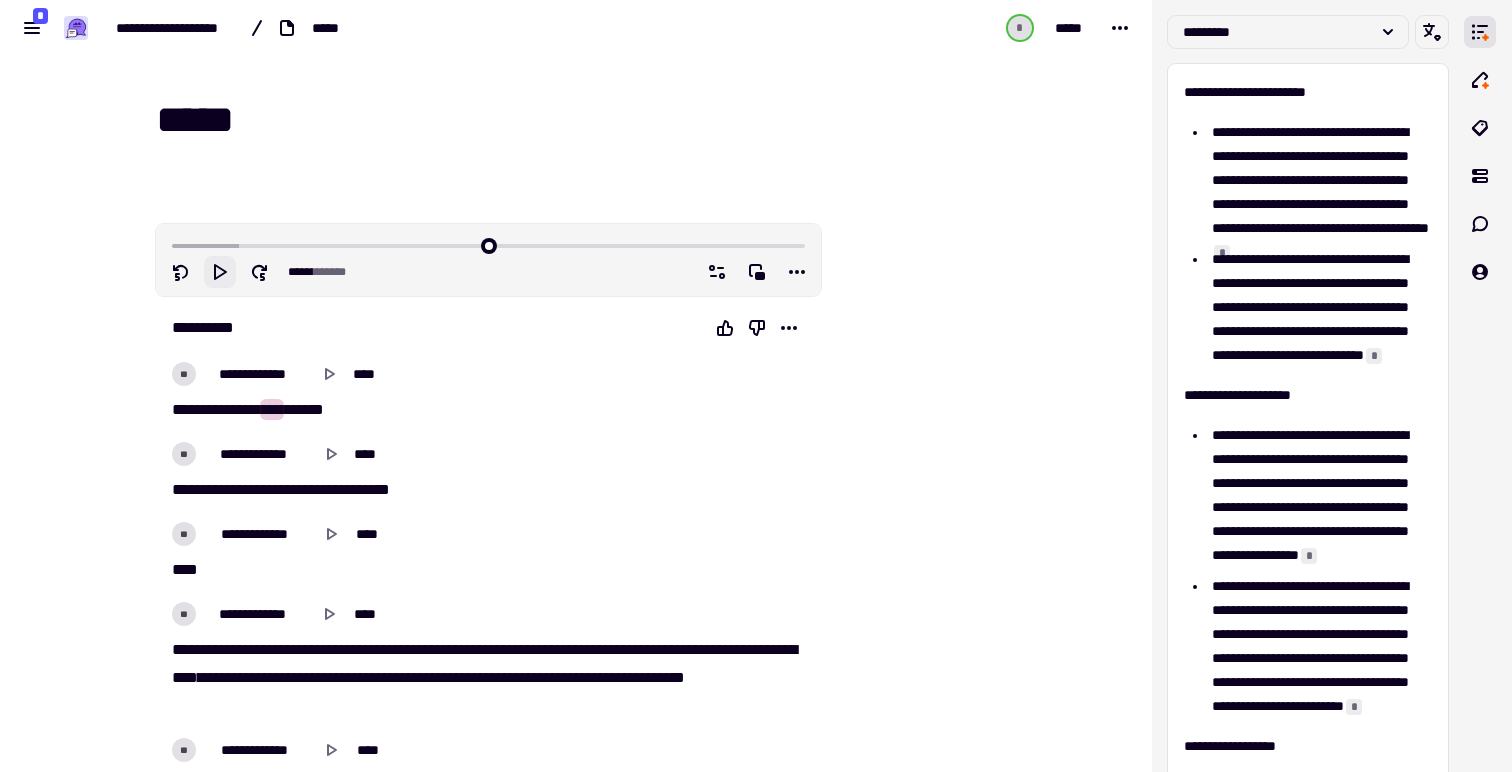 click 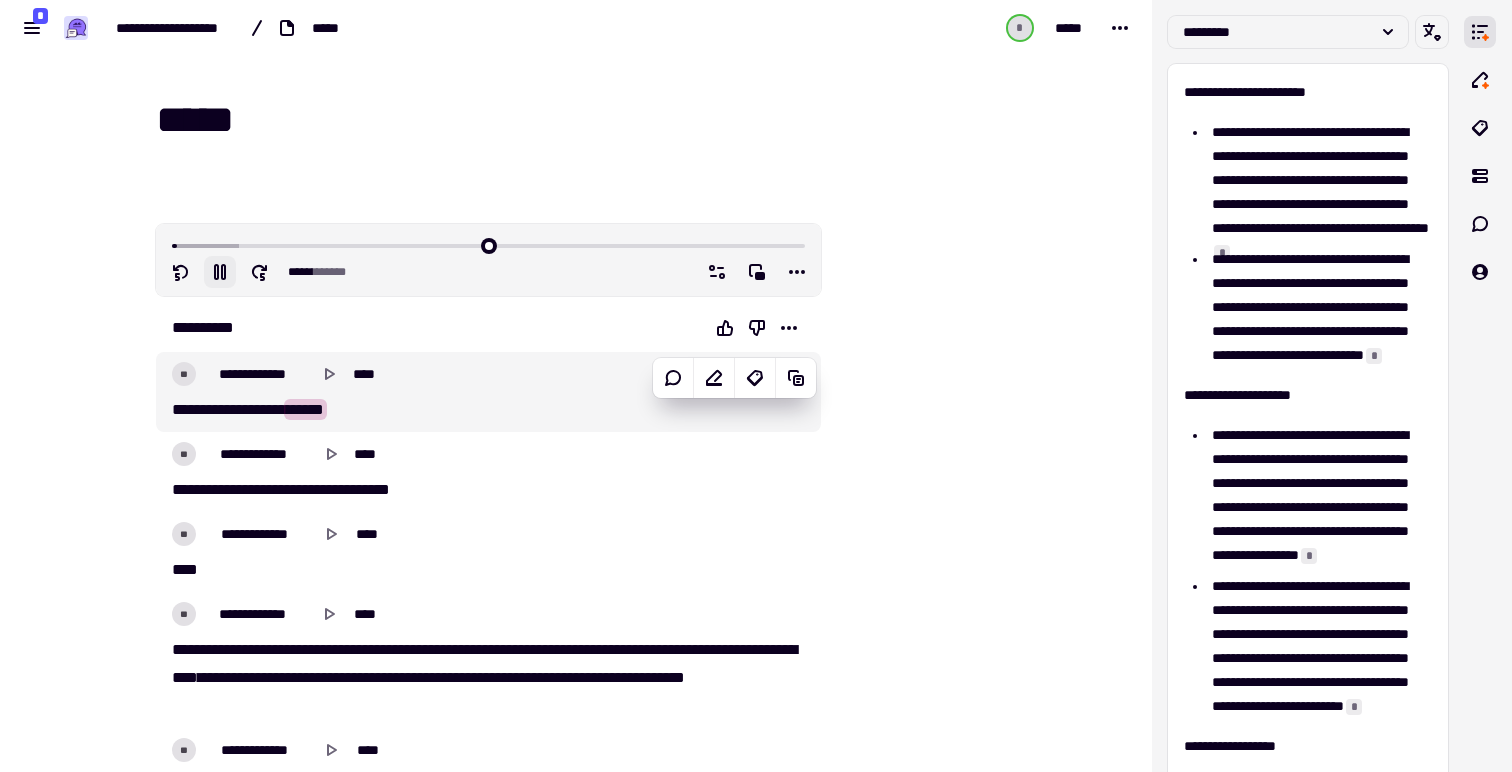 click on "**   ****   ******   ***   *****" at bounding box center [488, 410] 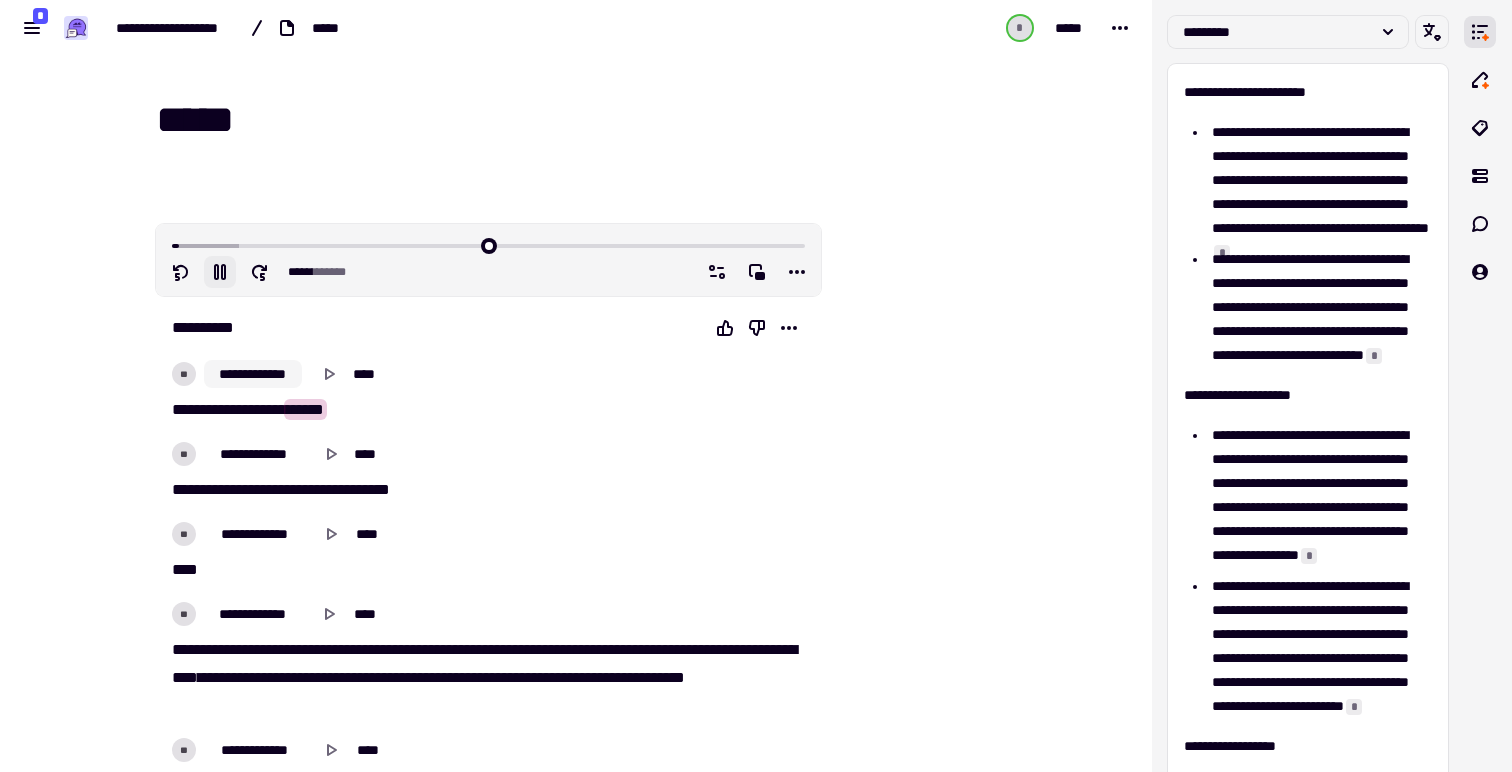 click on "**********" 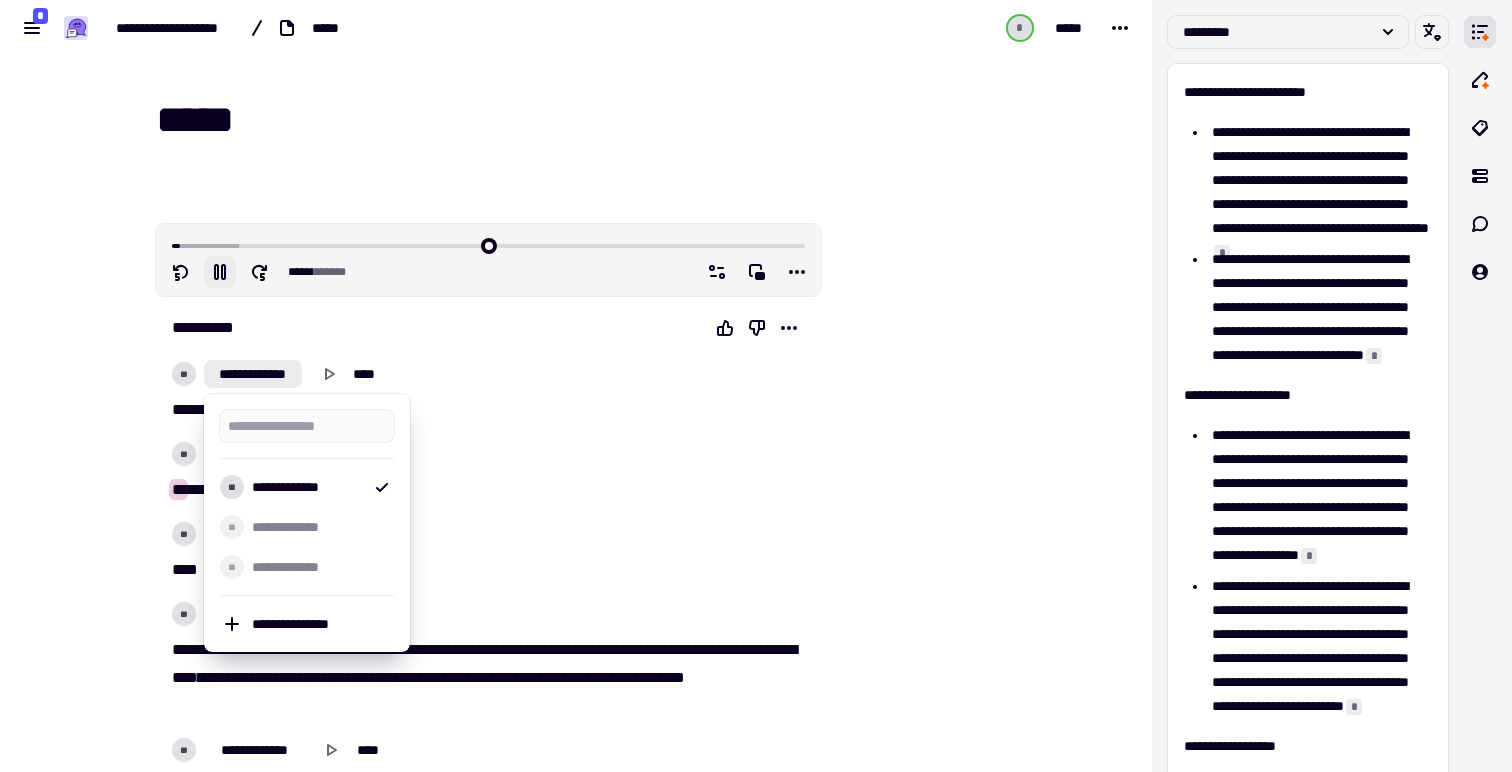 click on "**********" at bounding box center (576, 4520) 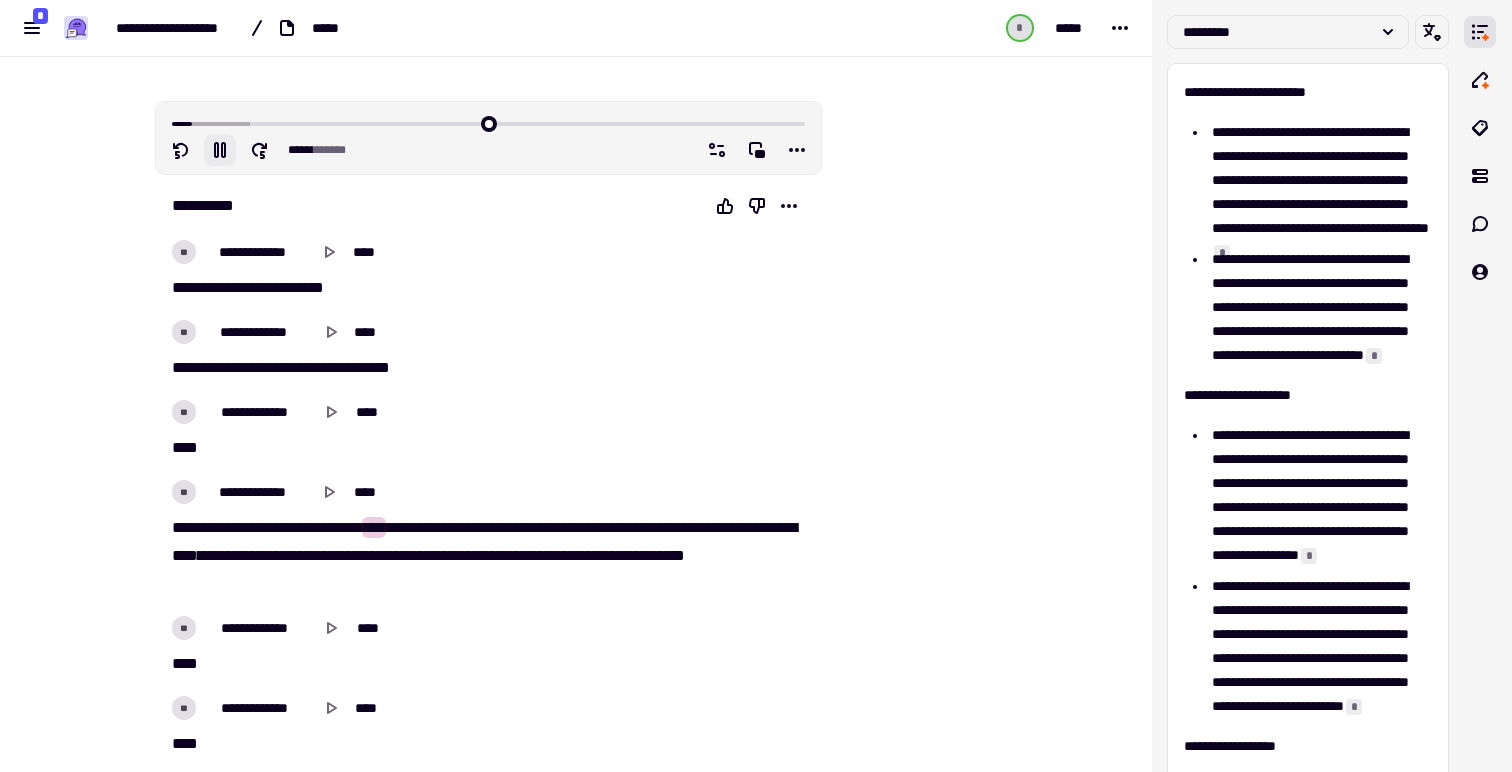 type on "*****" 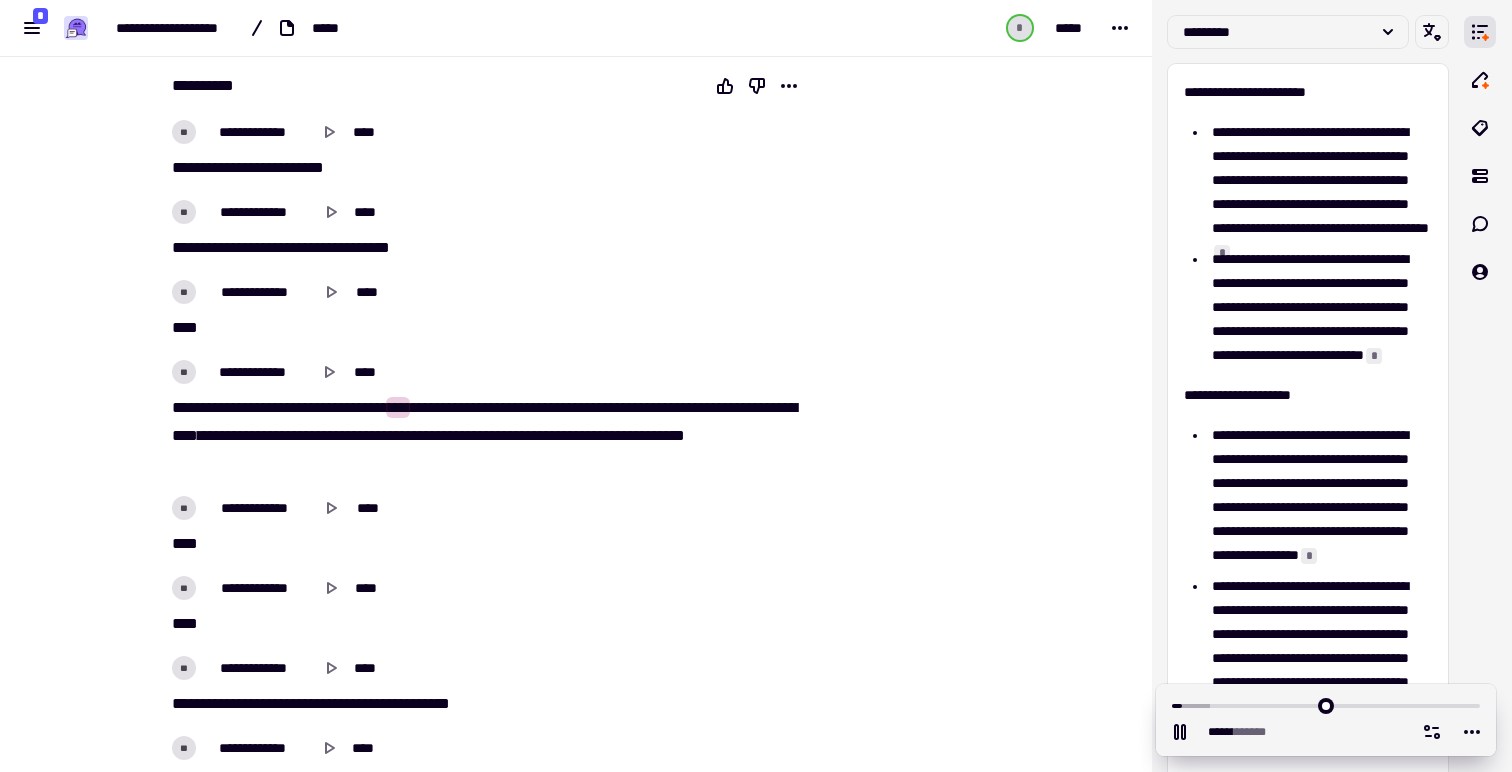 scroll, scrollTop: 251, scrollLeft: 0, axis: vertical 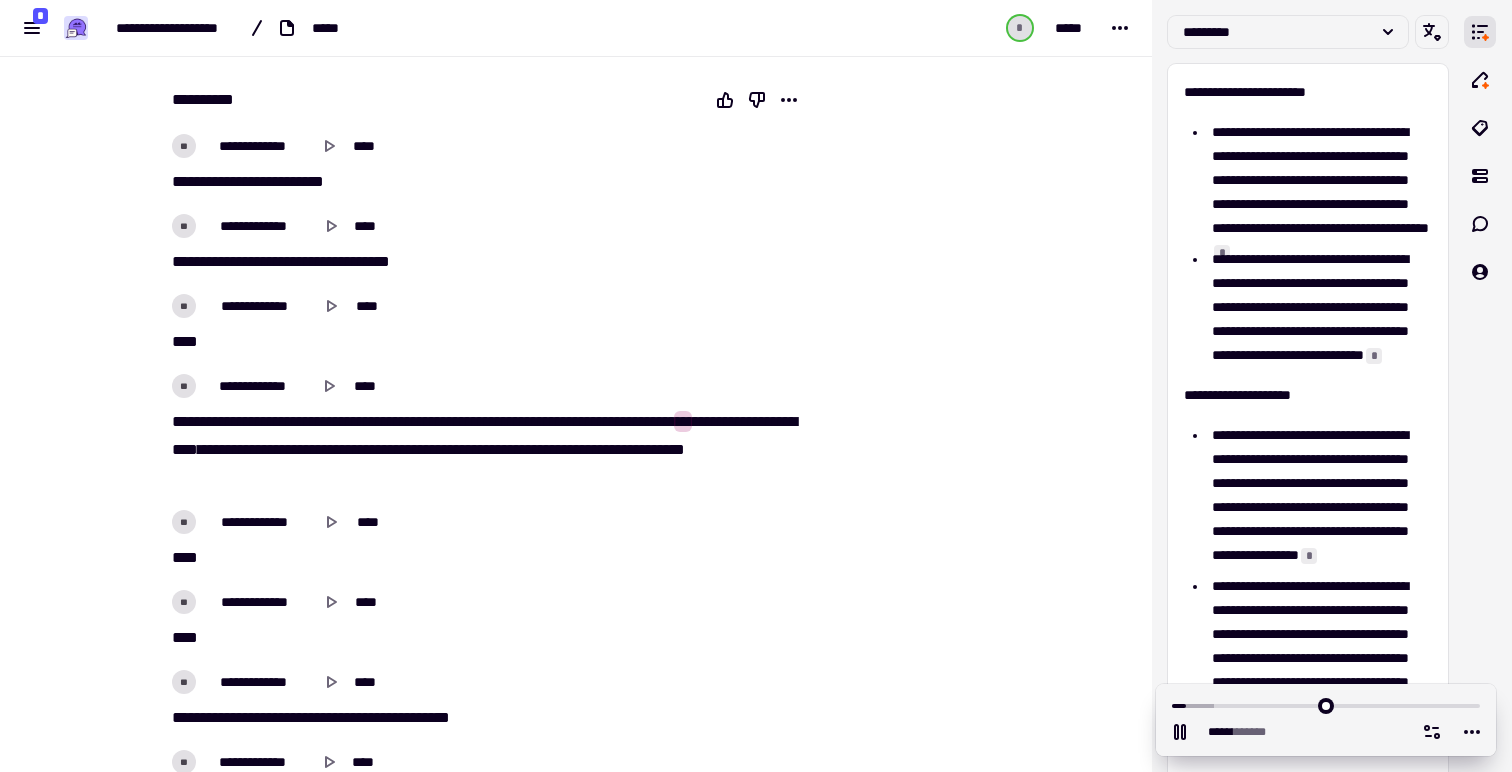 type on "*****" 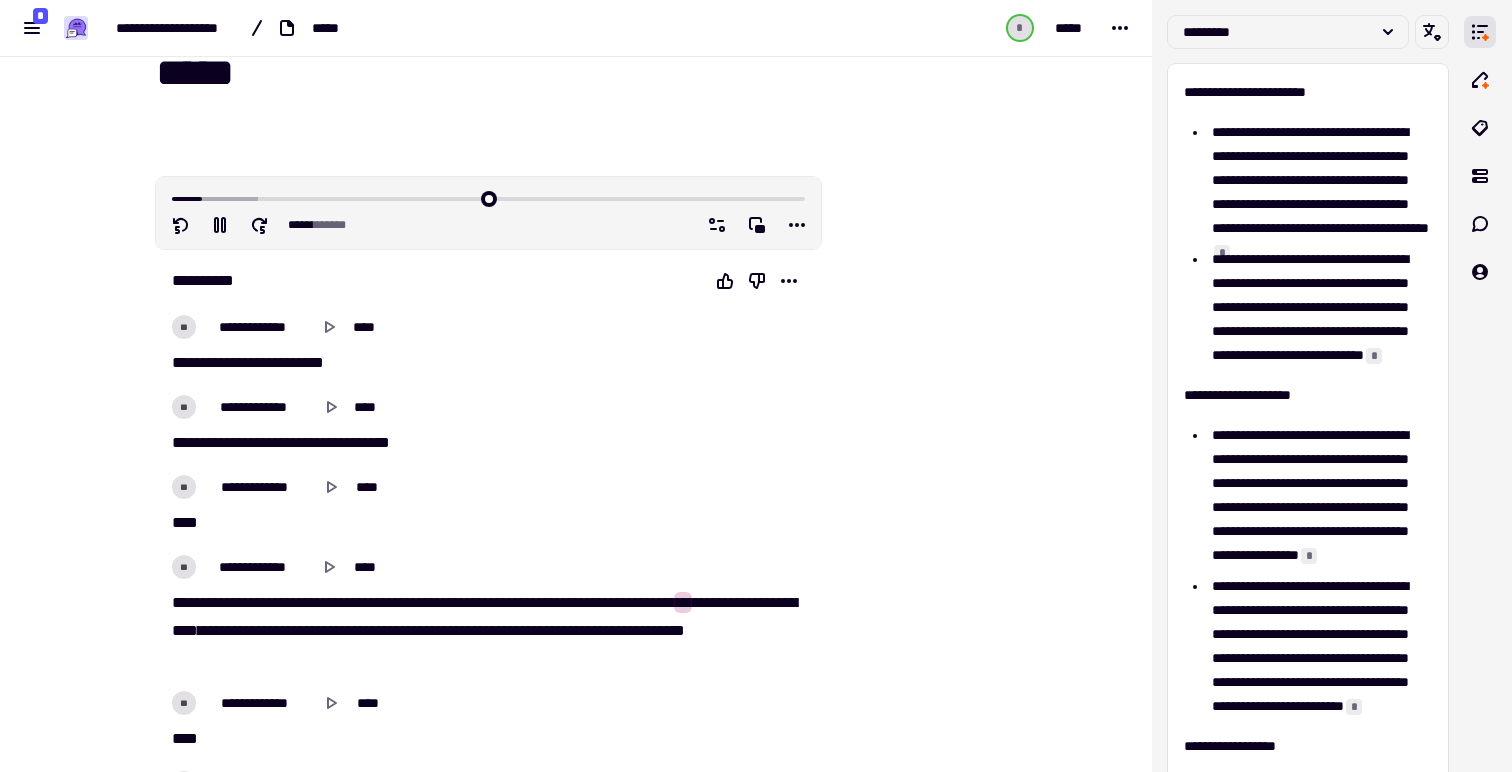 scroll, scrollTop: 39, scrollLeft: 0, axis: vertical 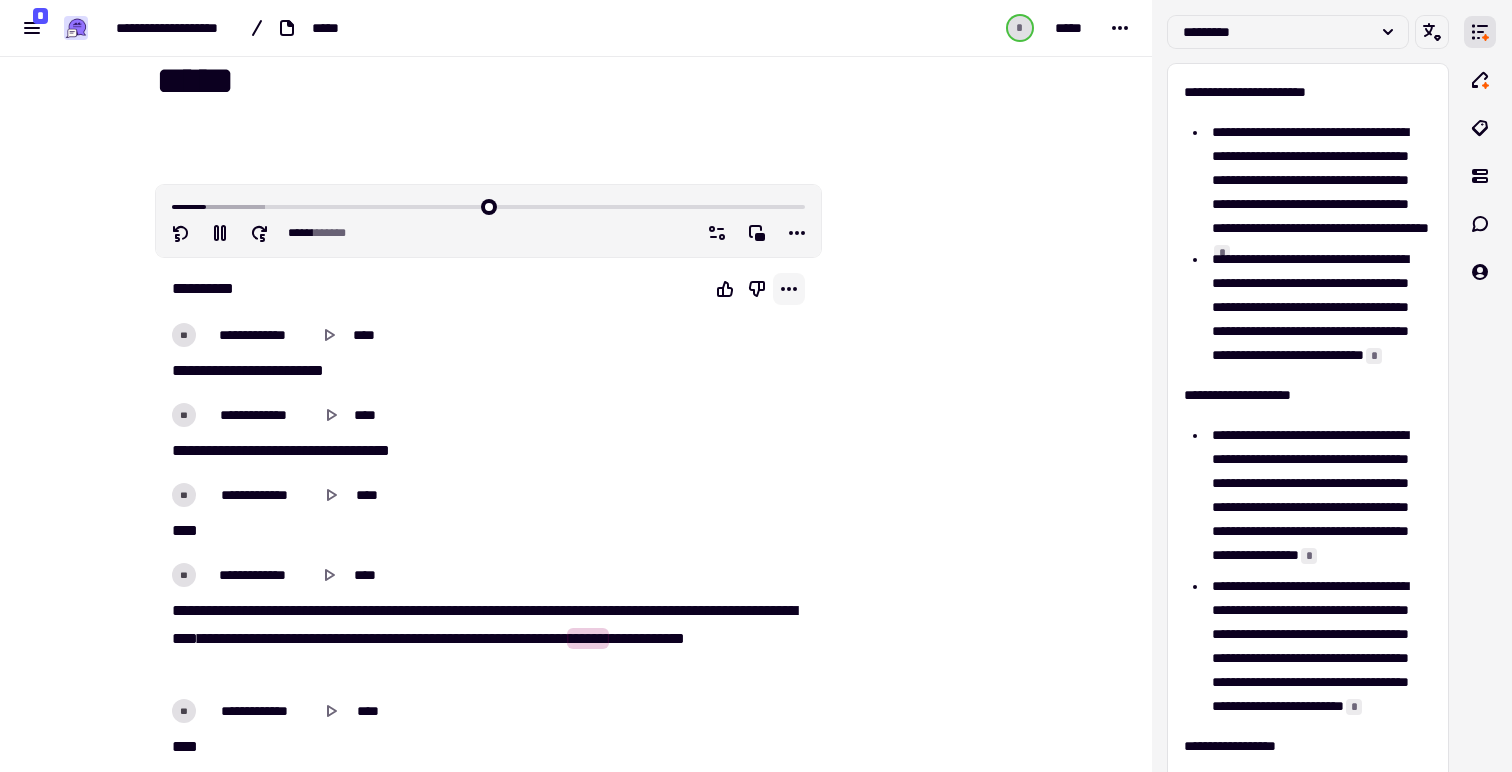 click 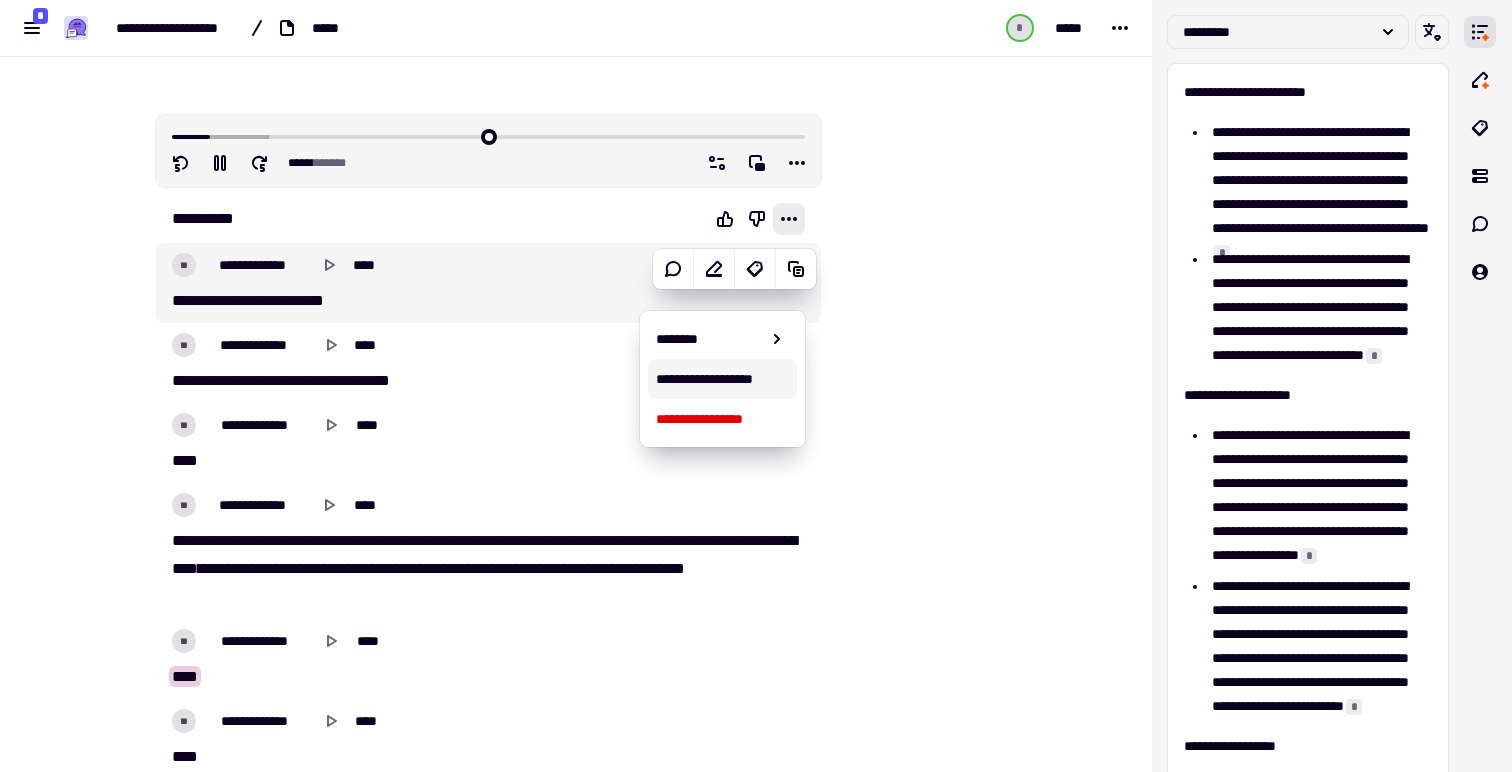 type on "*****" 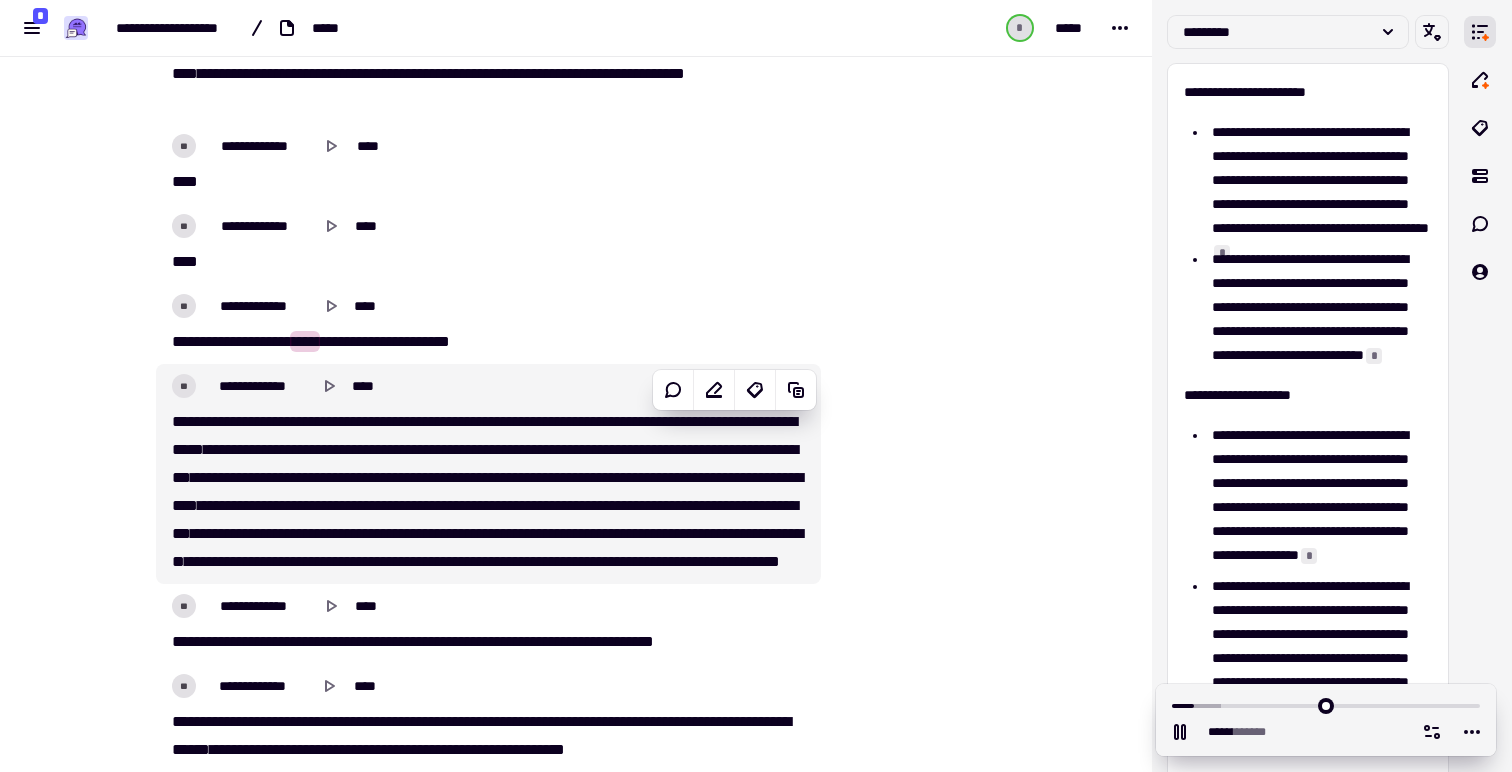 scroll, scrollTop: 615, scrollLeft: 0, axis: vertical 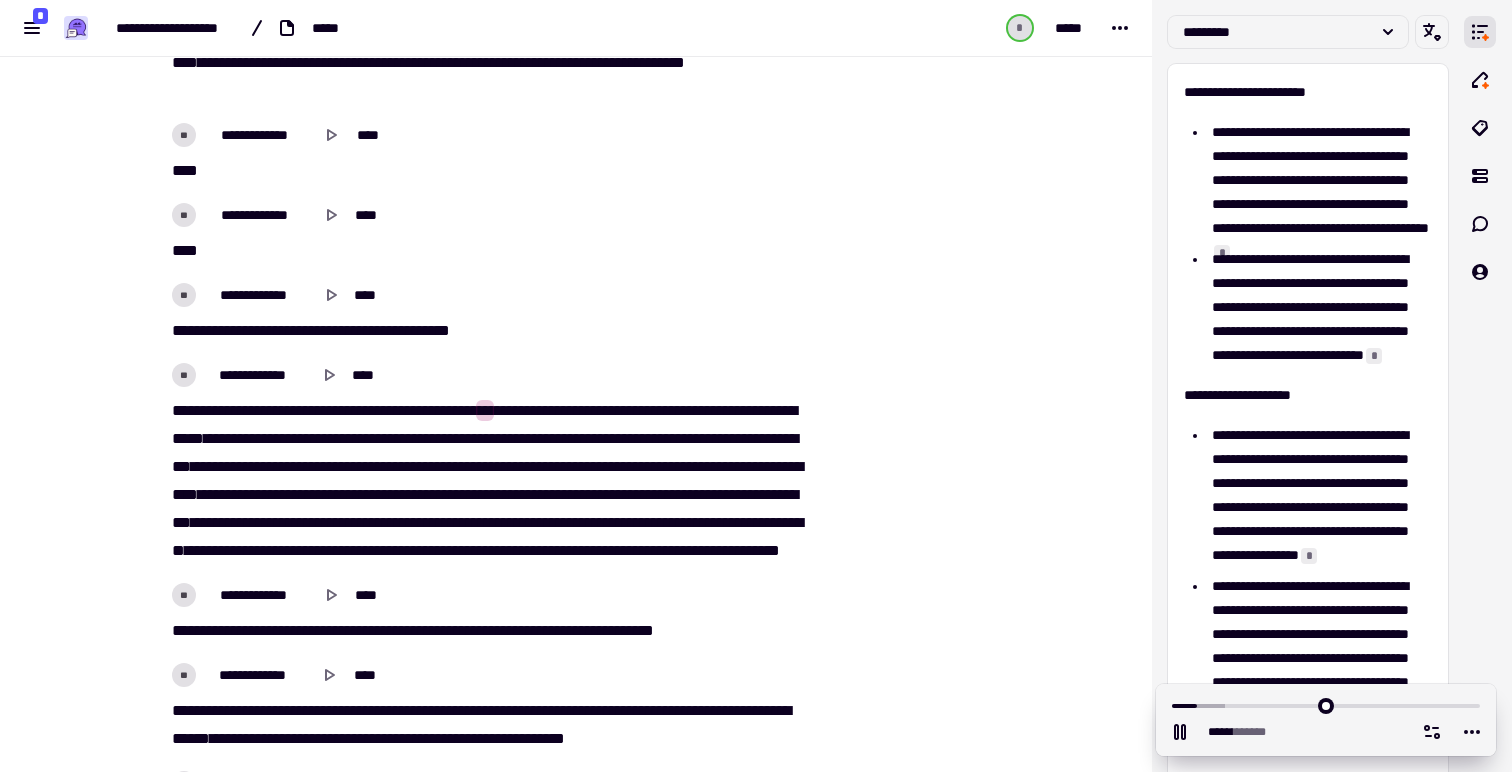 click on "**" at bounding box center (365, 410) 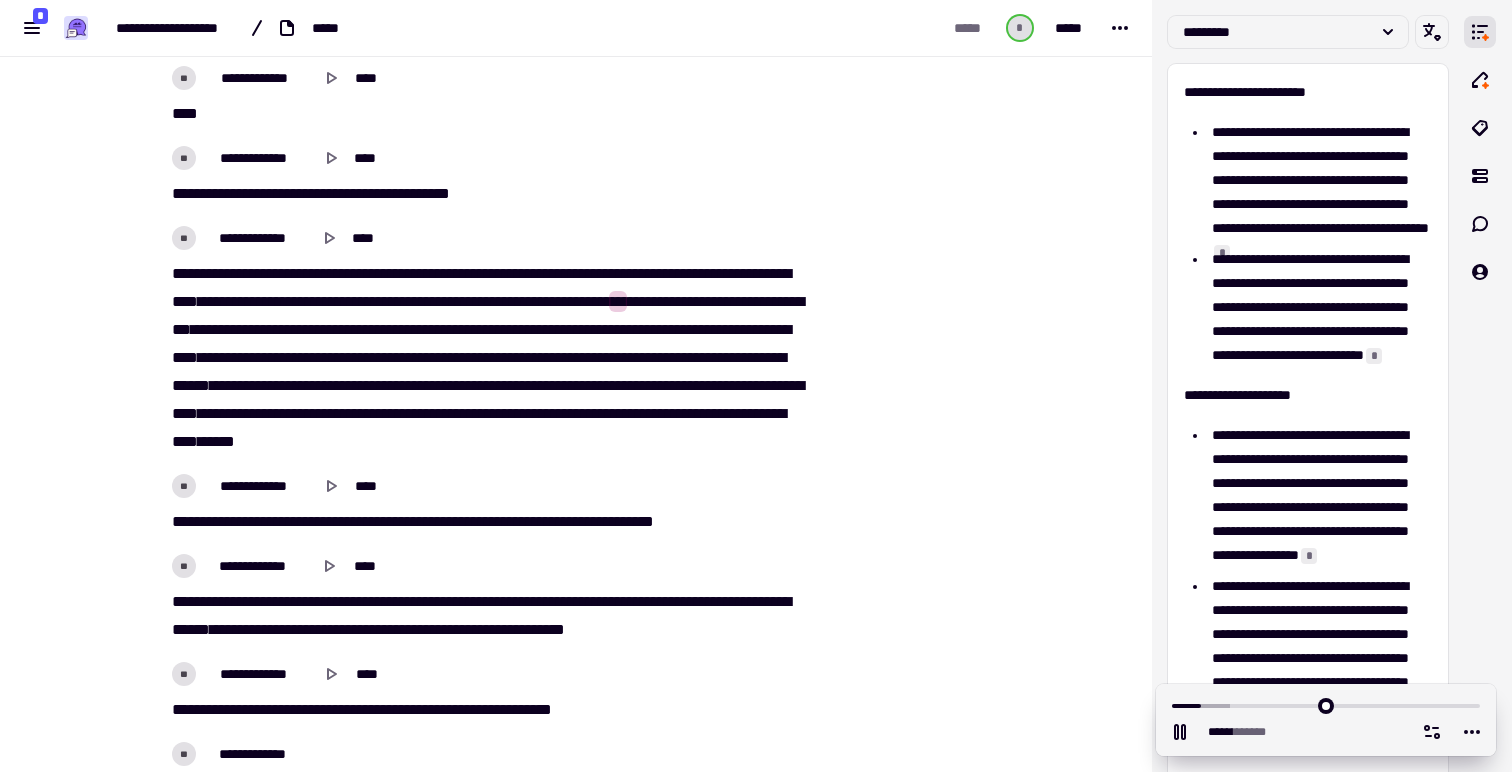 scroll, scrollTop: 761, scrollLeft: 0, axis: vertical 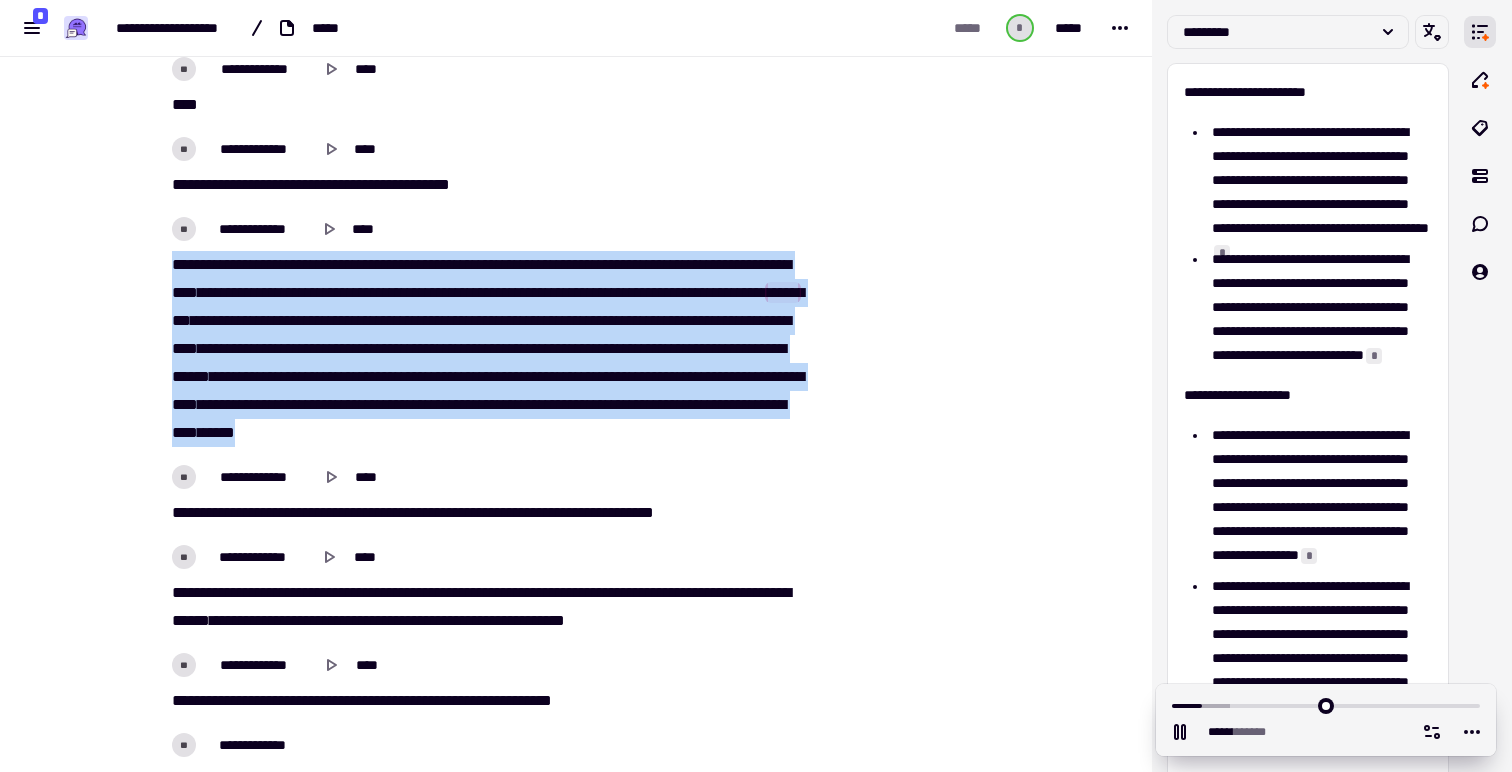 drag, startPoint x: 168, startPoint y: 258, endPoint x: 355, endPoint y: 419, distance: 246.75899 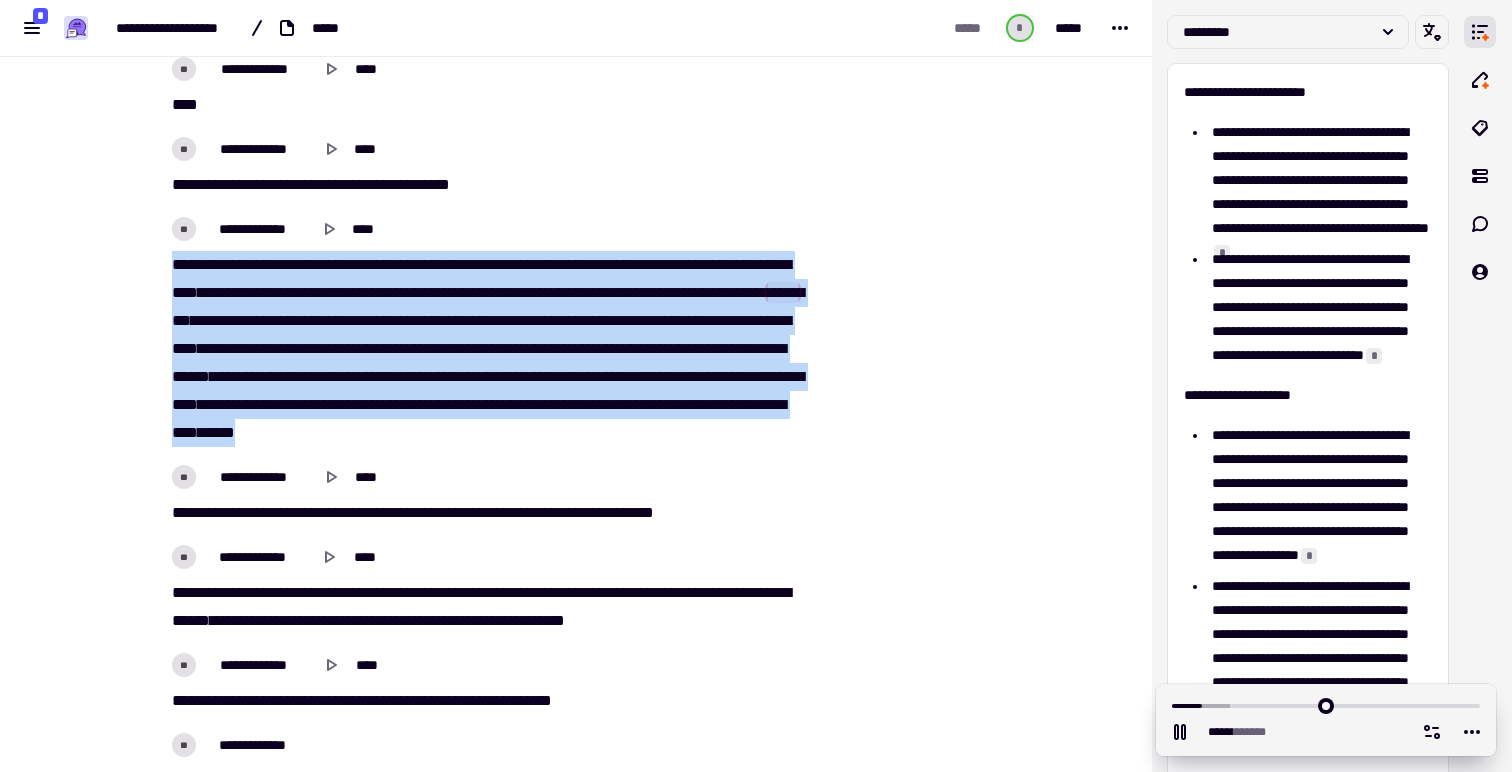 click on "**********" at bounding box center (488, 349) 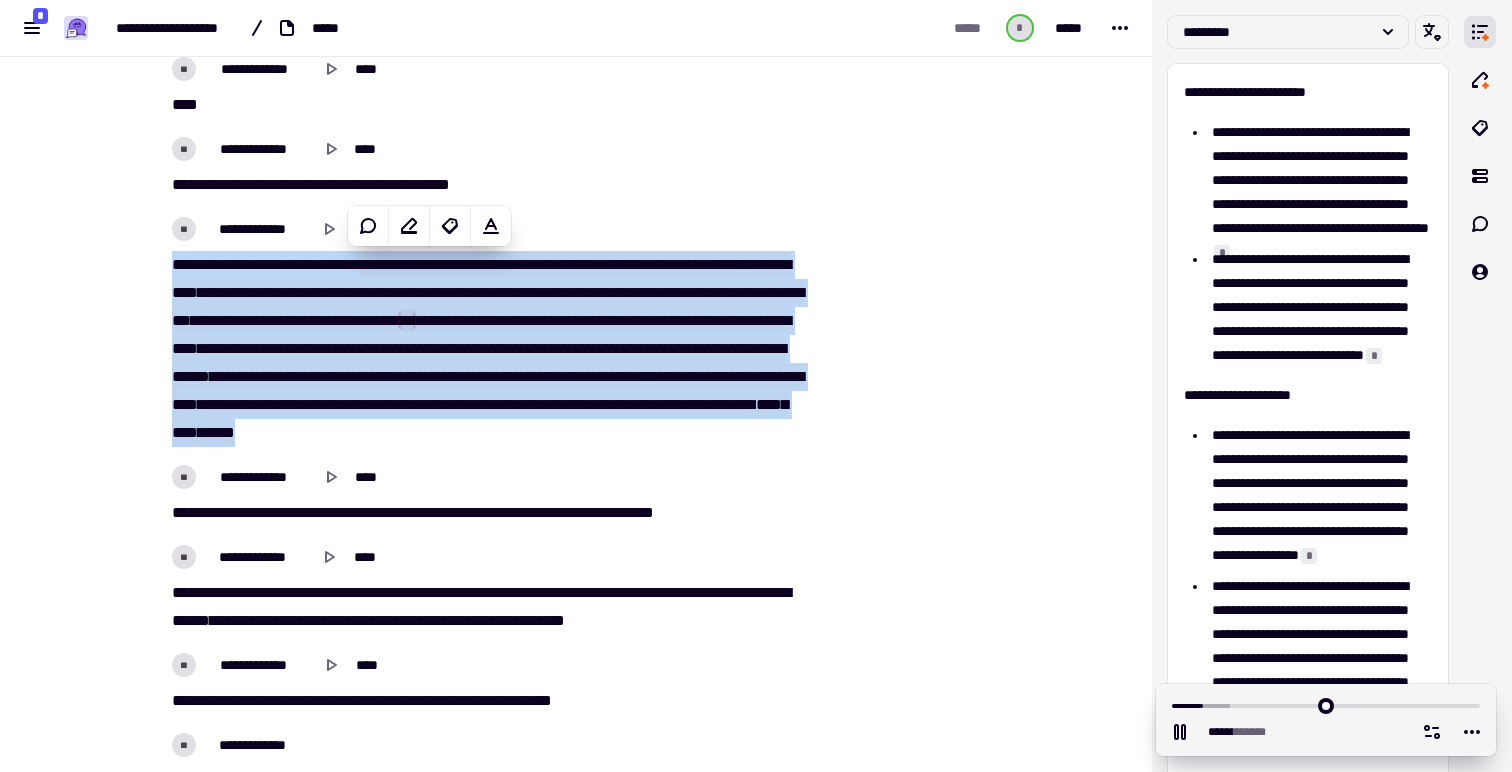 click on "****" at bounding box center (185, 292) 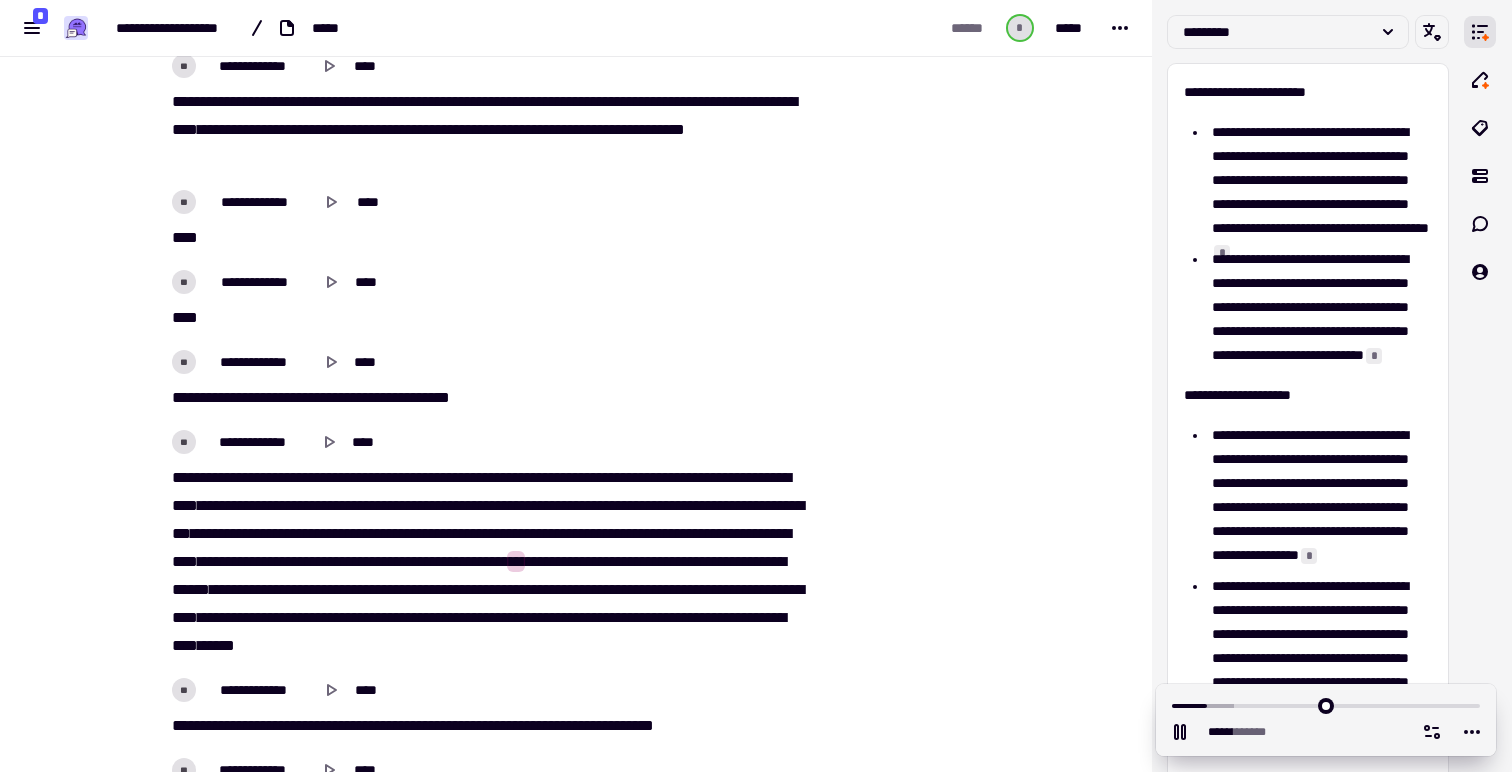 type on "*****" 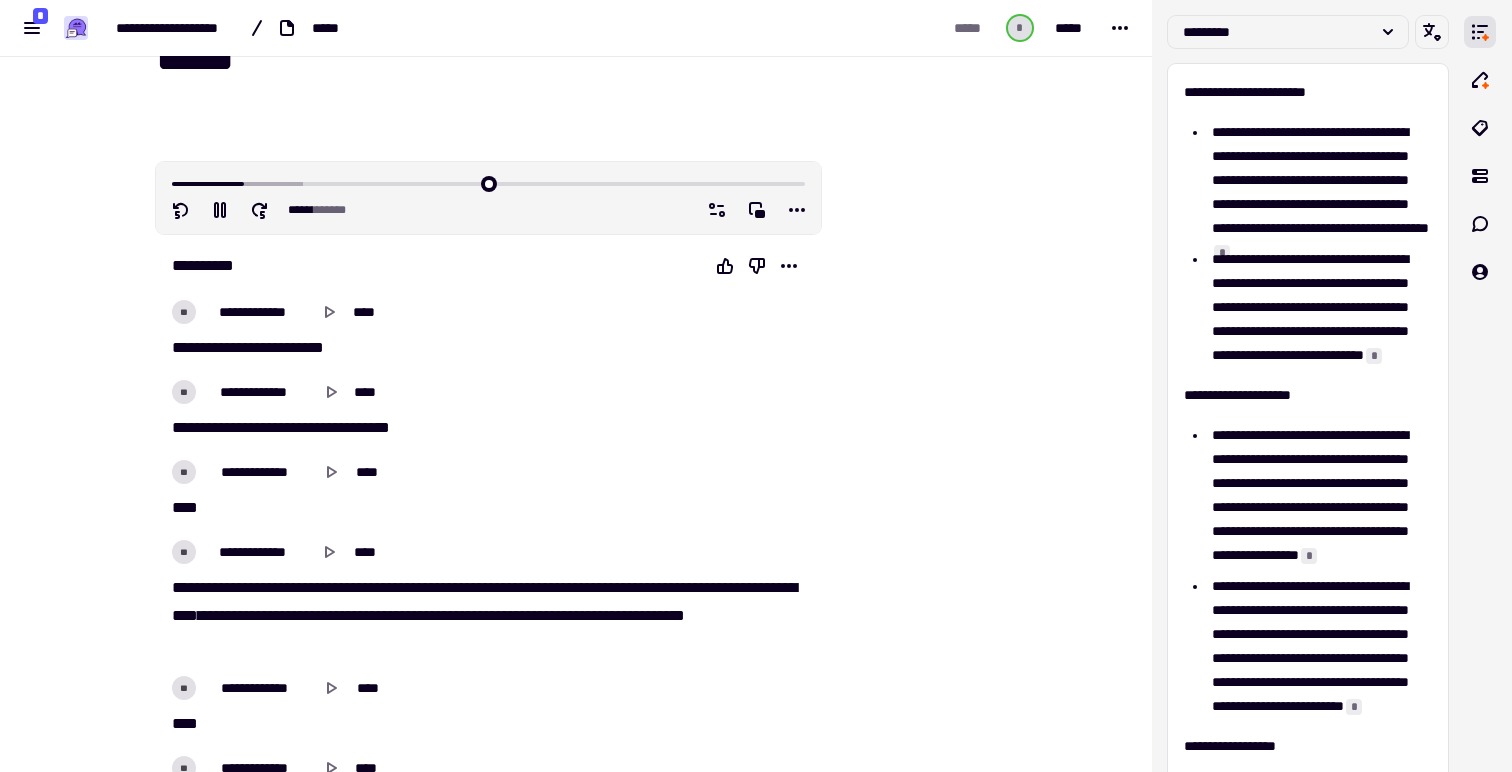 scroll, scrollTop: 0, scrollLeft: 0, axis: both 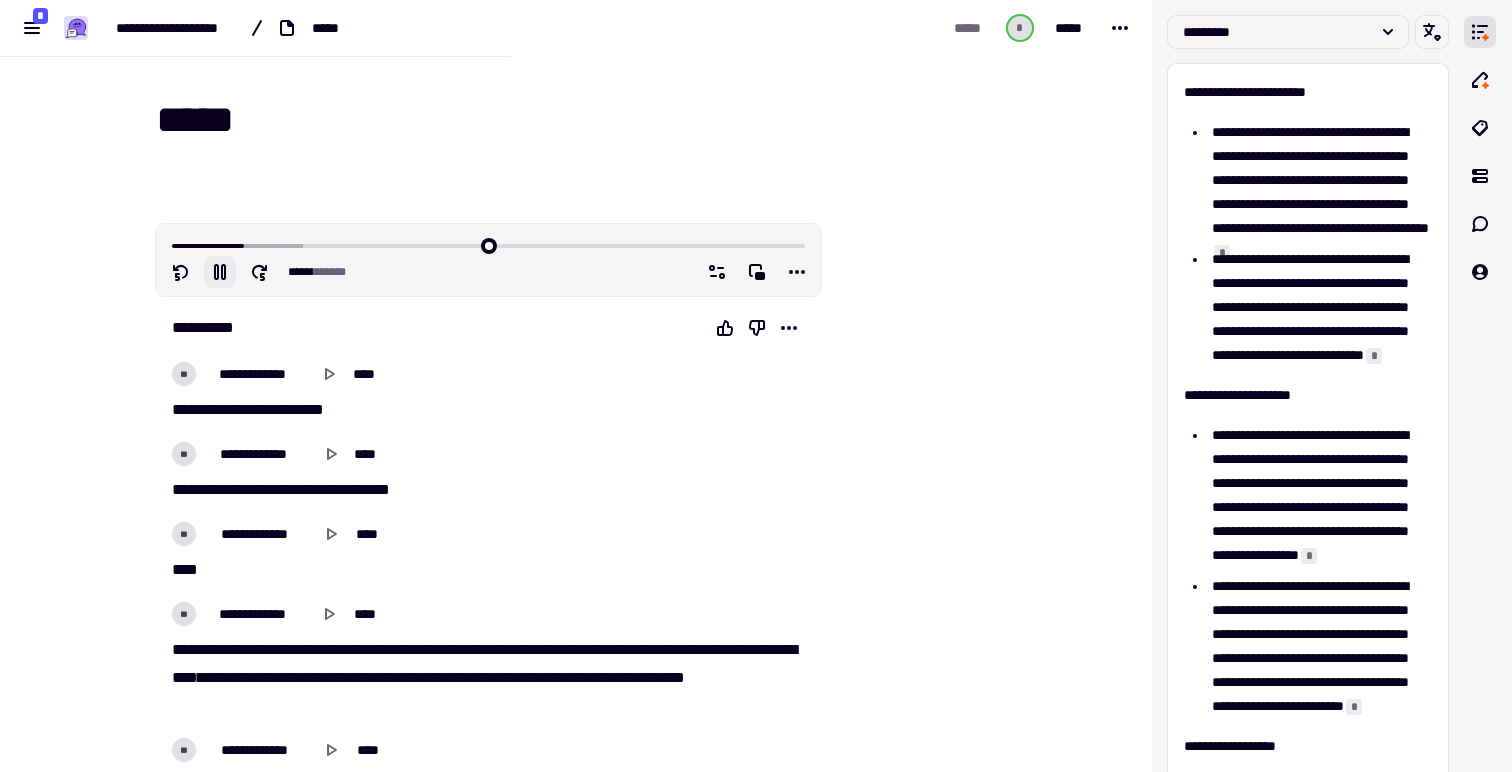 click 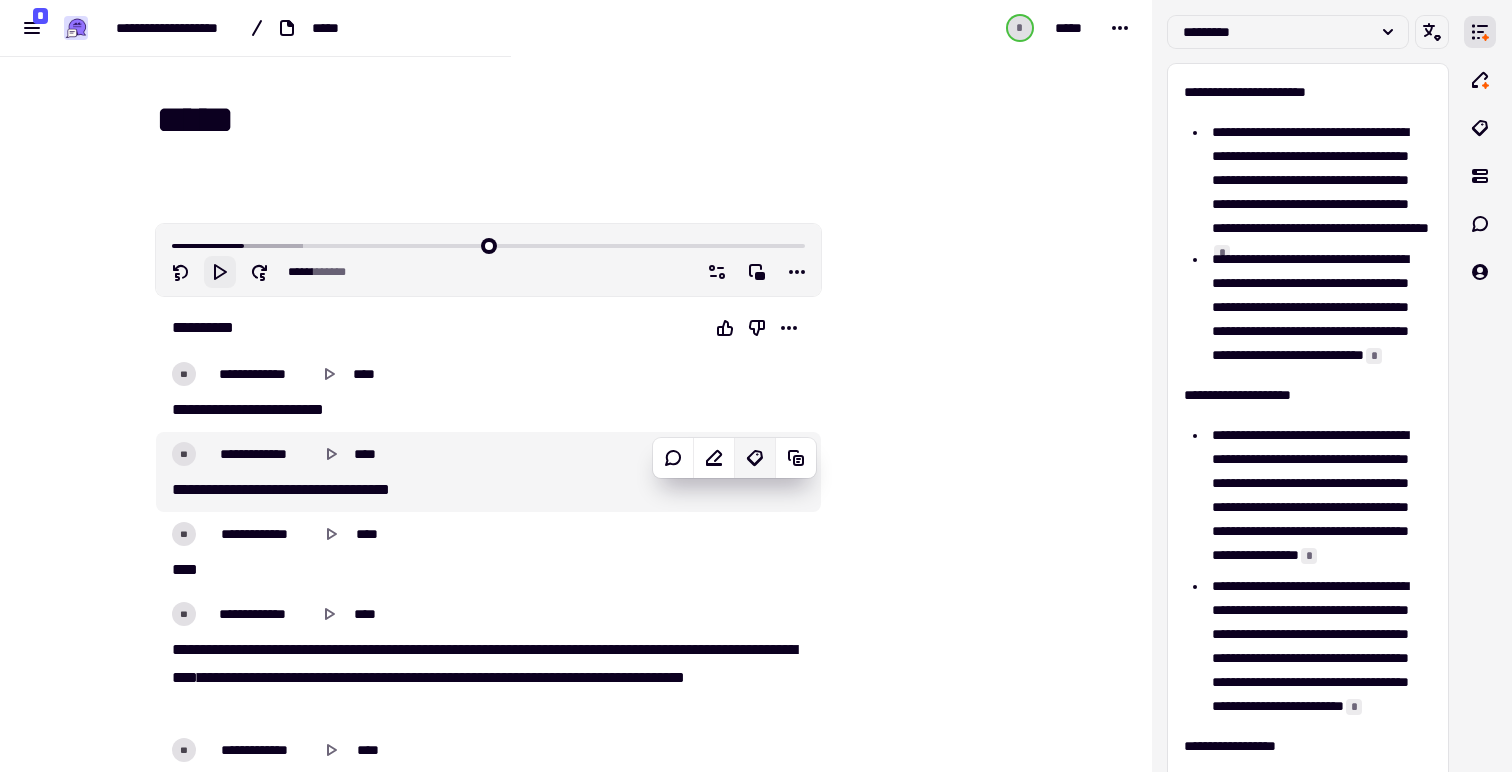 click 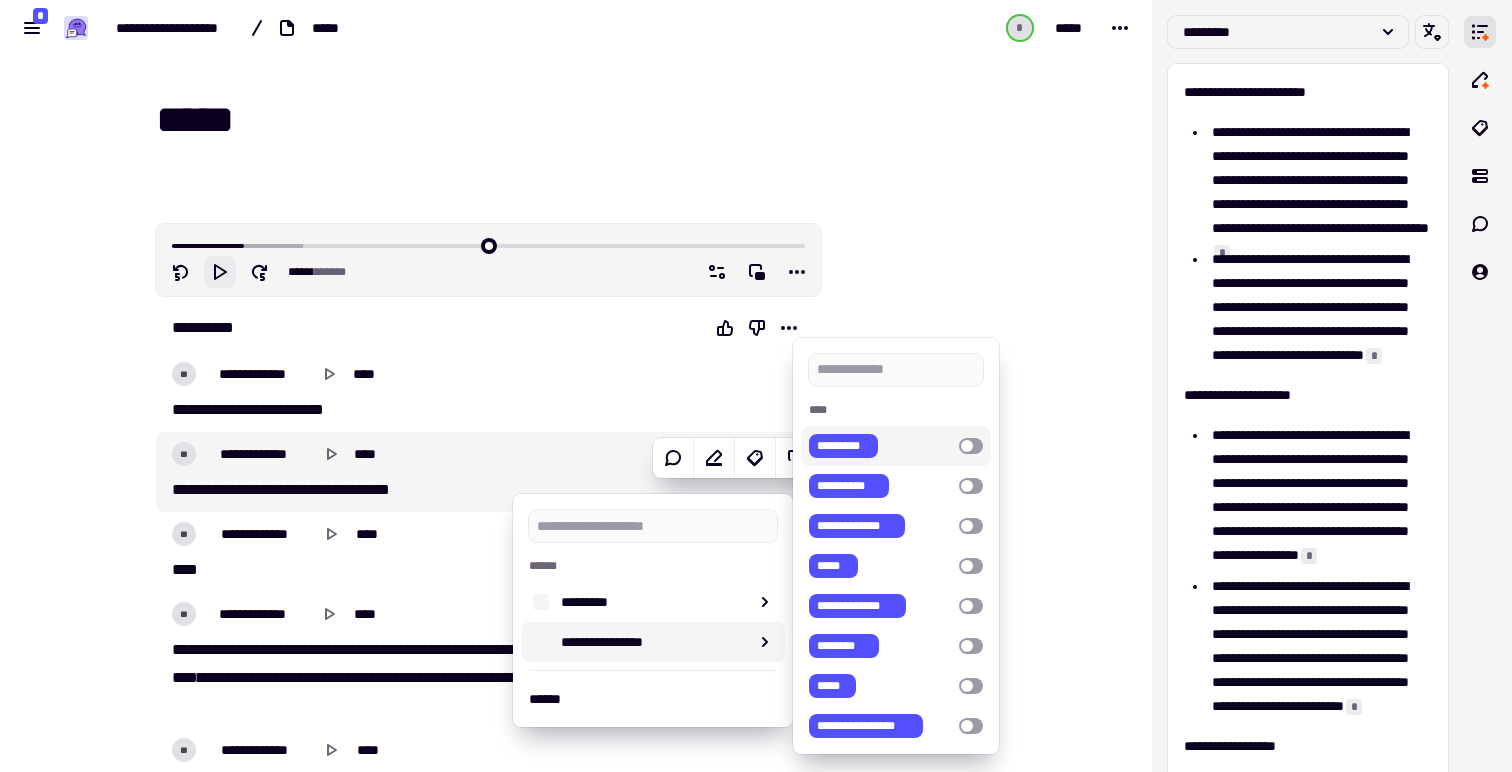 click at bounding box center (922, 4542) 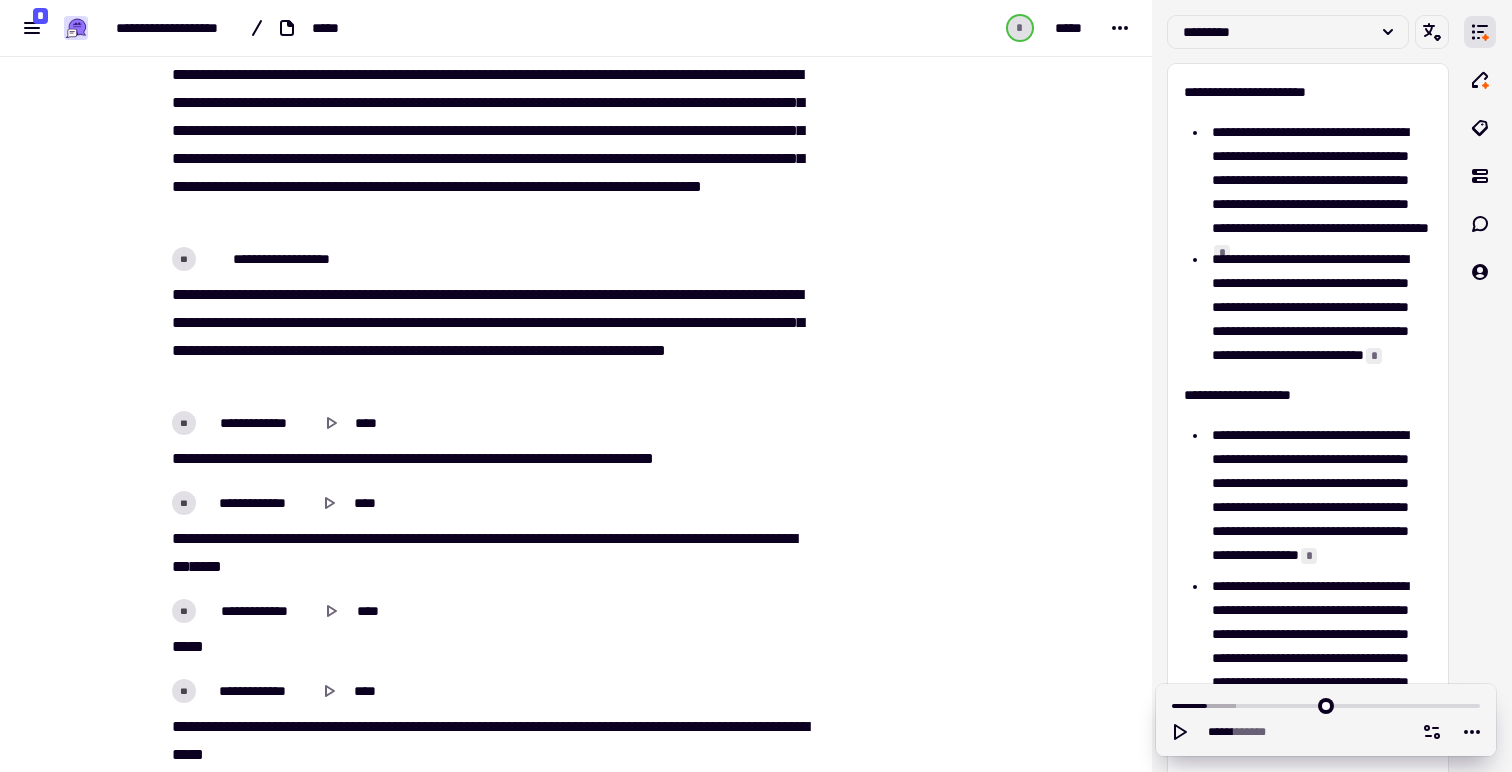 scroll, scrollTop: 1469, scrollLeft: 0, axis: vertical 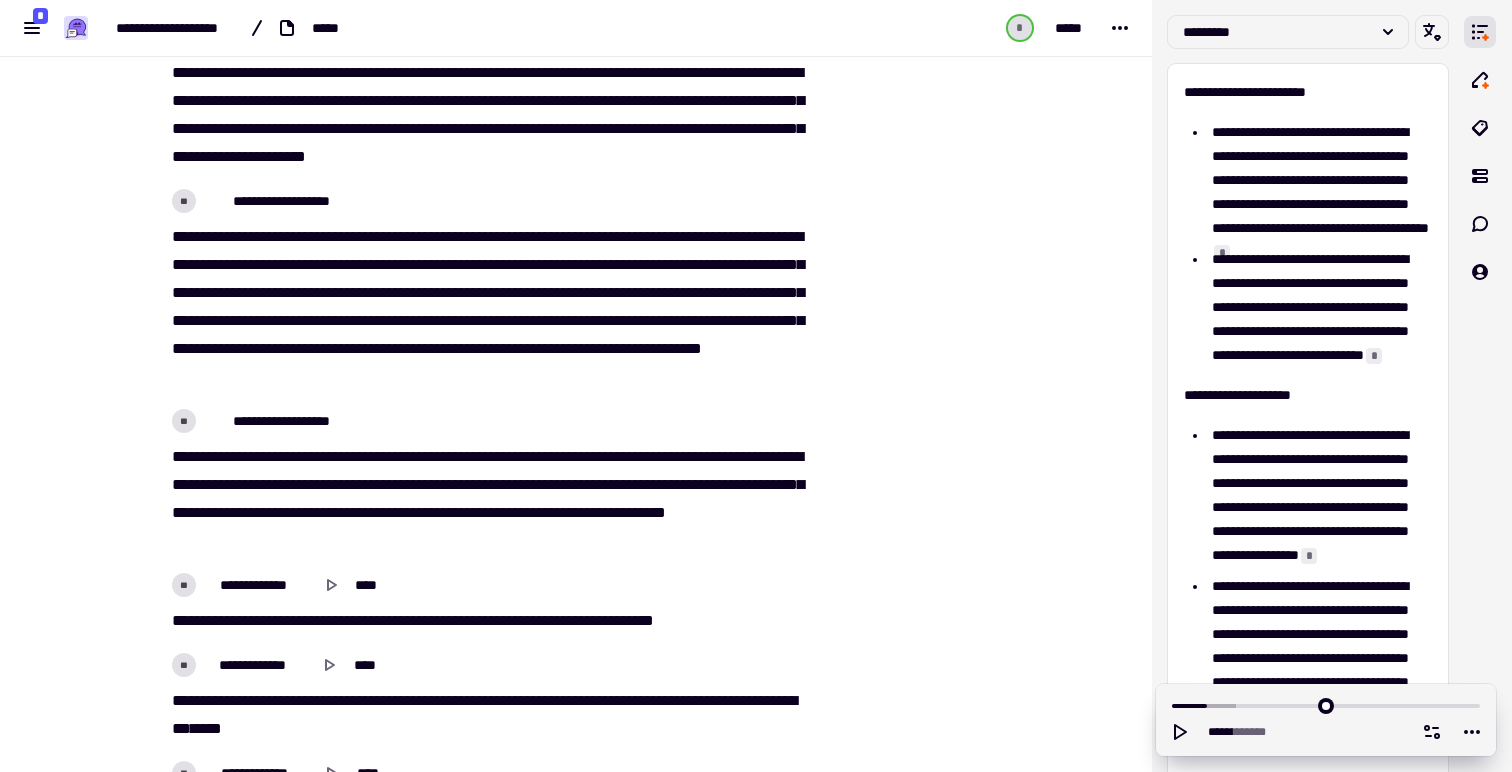 click on "**********" at bounding box center (488, 499) 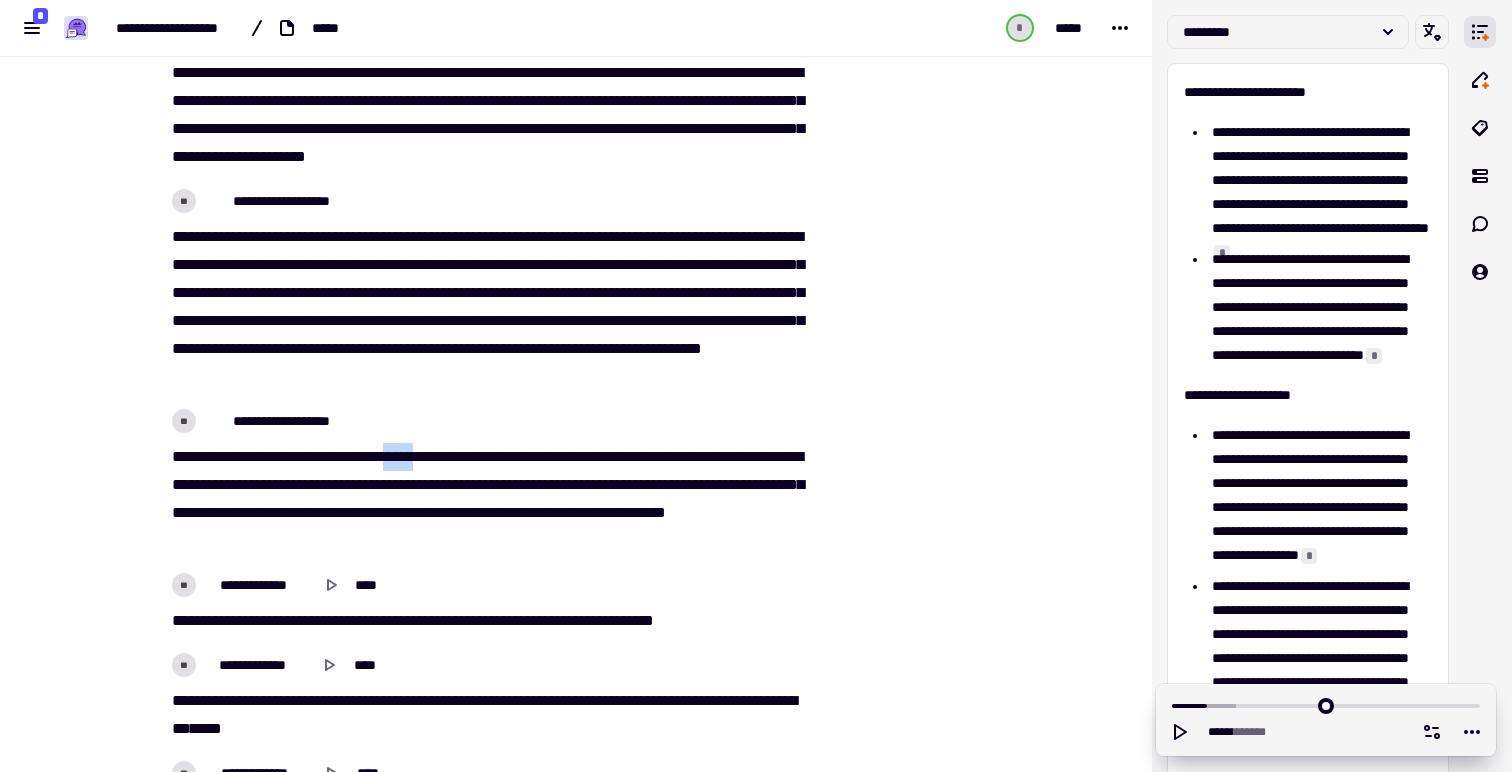 click on "**********" at bounding box center (488, 499) 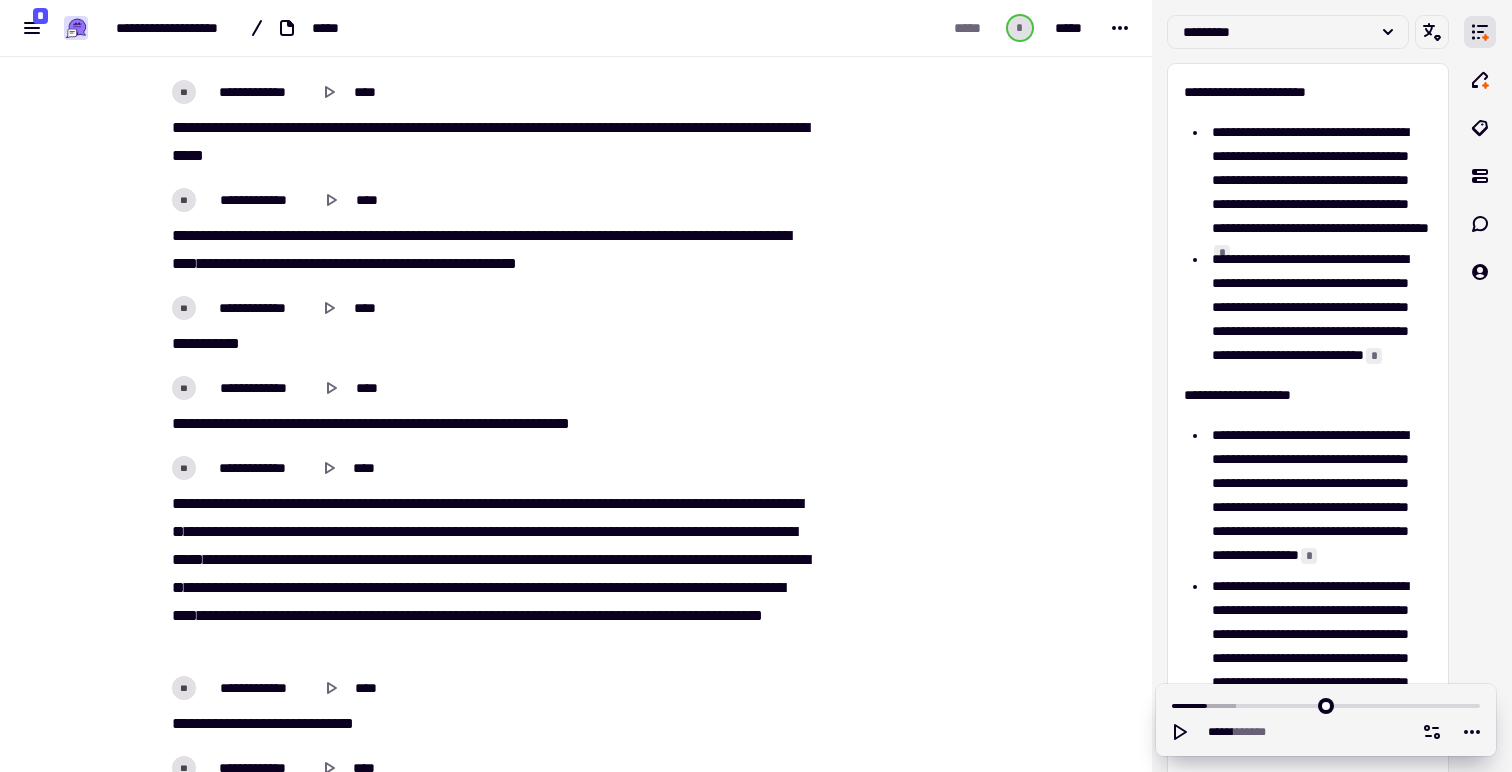 scroll, scrollTop: 2204, scrollLeft: 0, axis: vertical 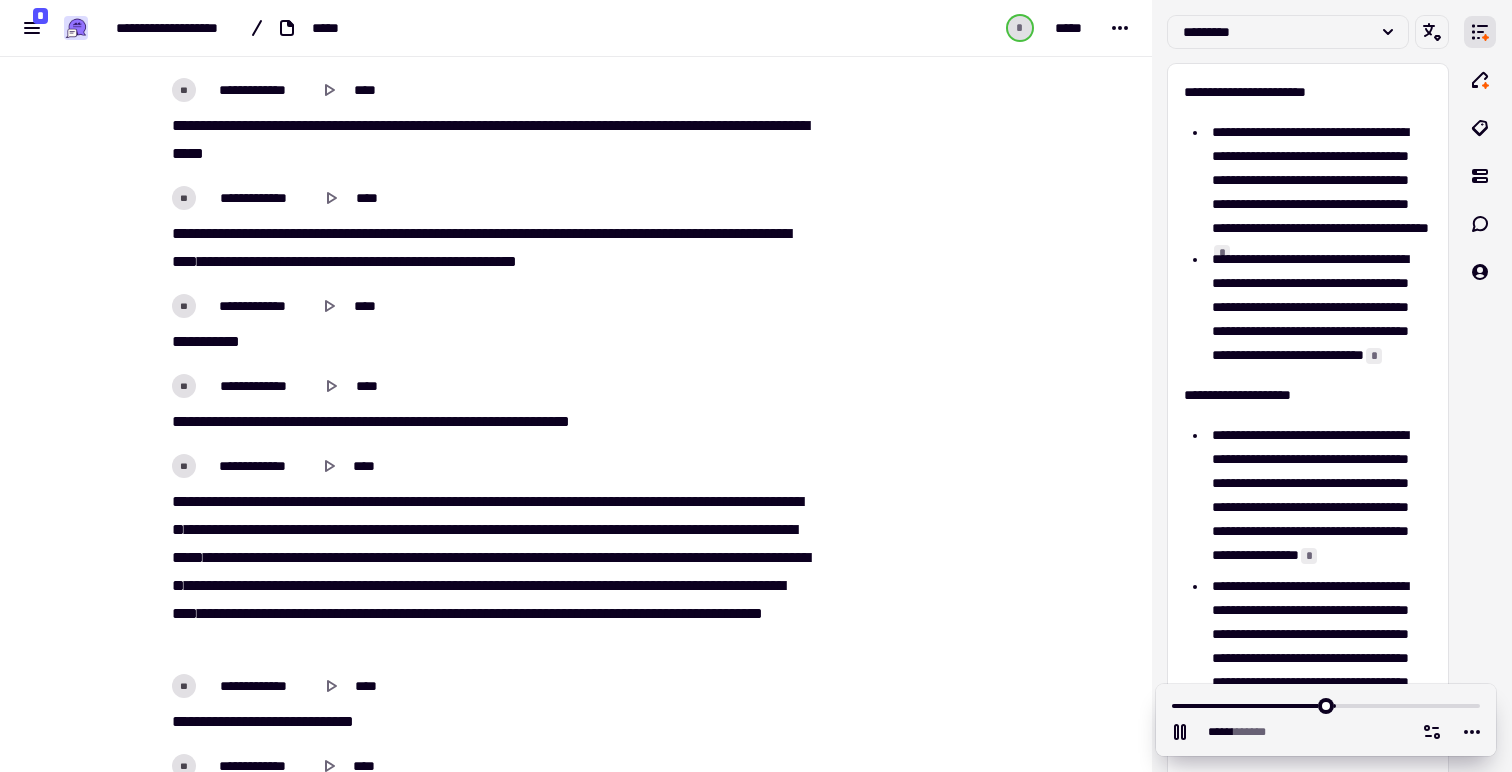 type on "******" 